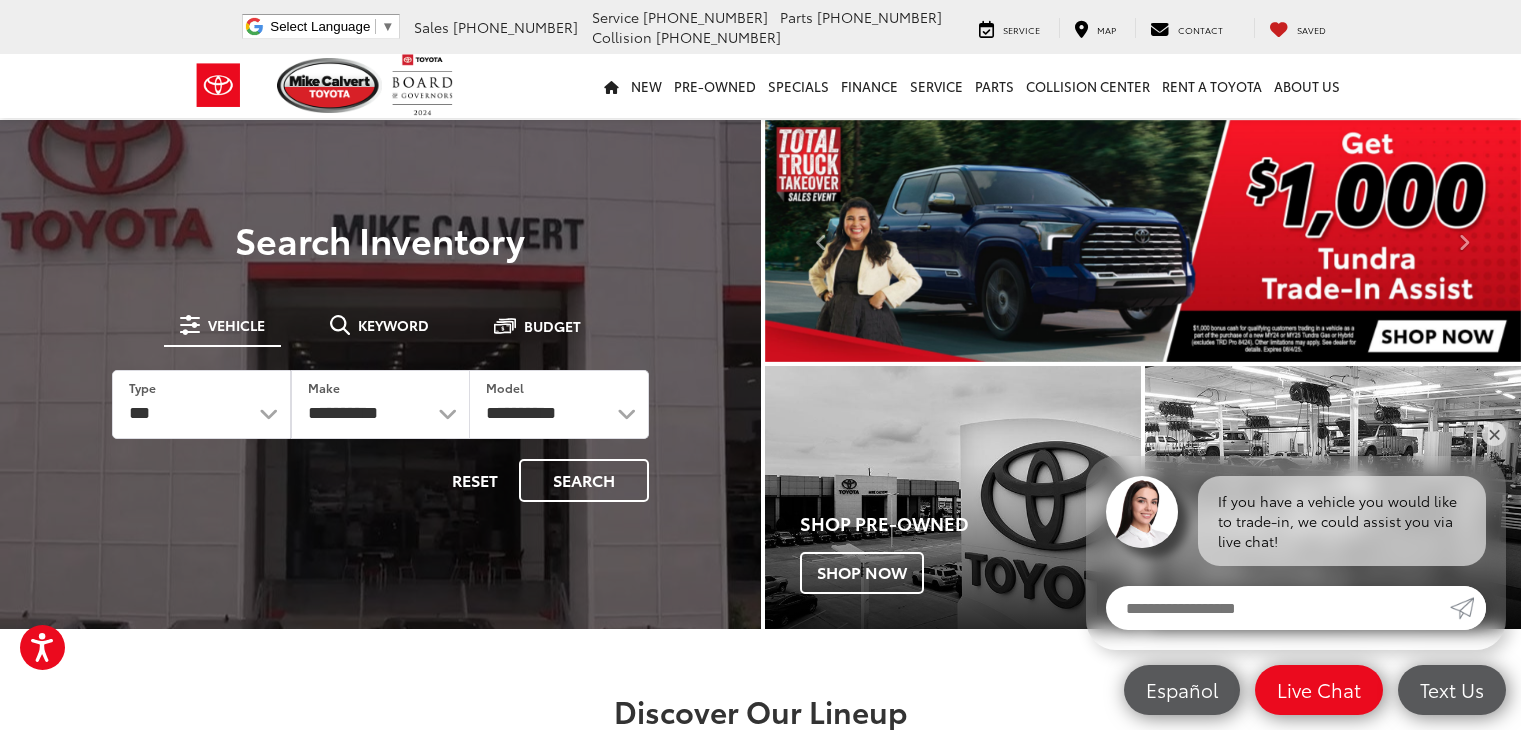 scroll, scrollTop: 0, scrollLeft: 0, axis: both 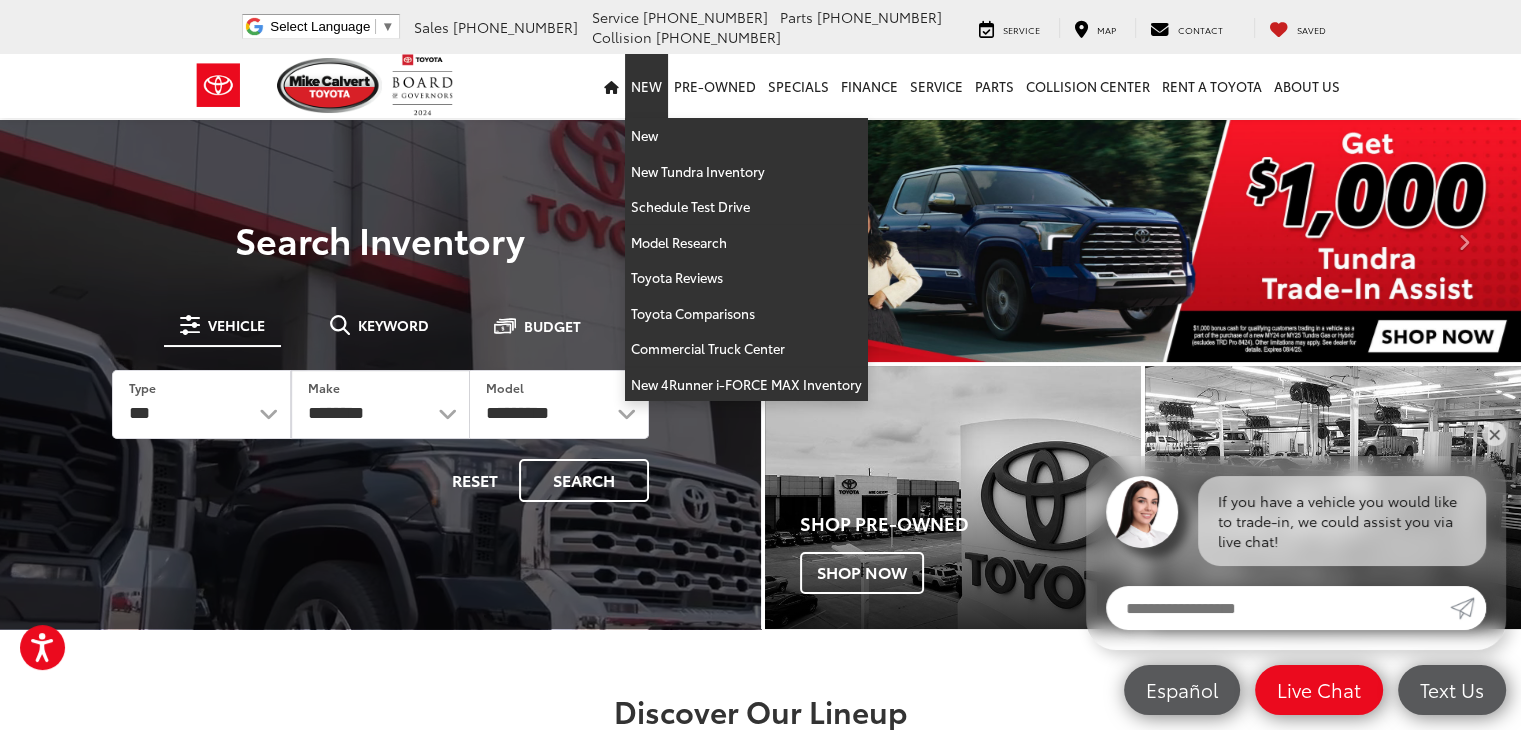 click on "New" at bounding box center [646, 86] 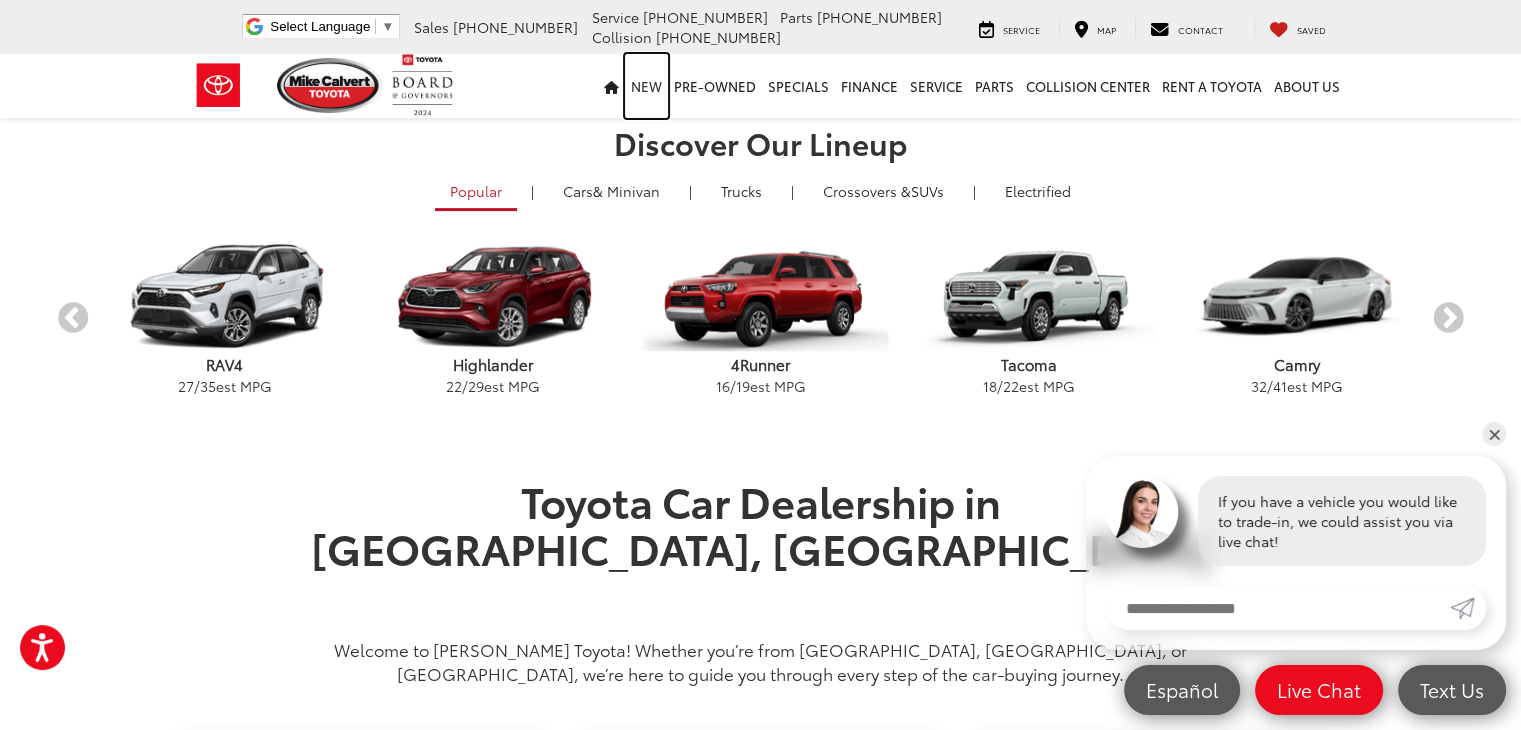 scroll, scrollTop: 700, scrollLeft: 0, axis: vertical 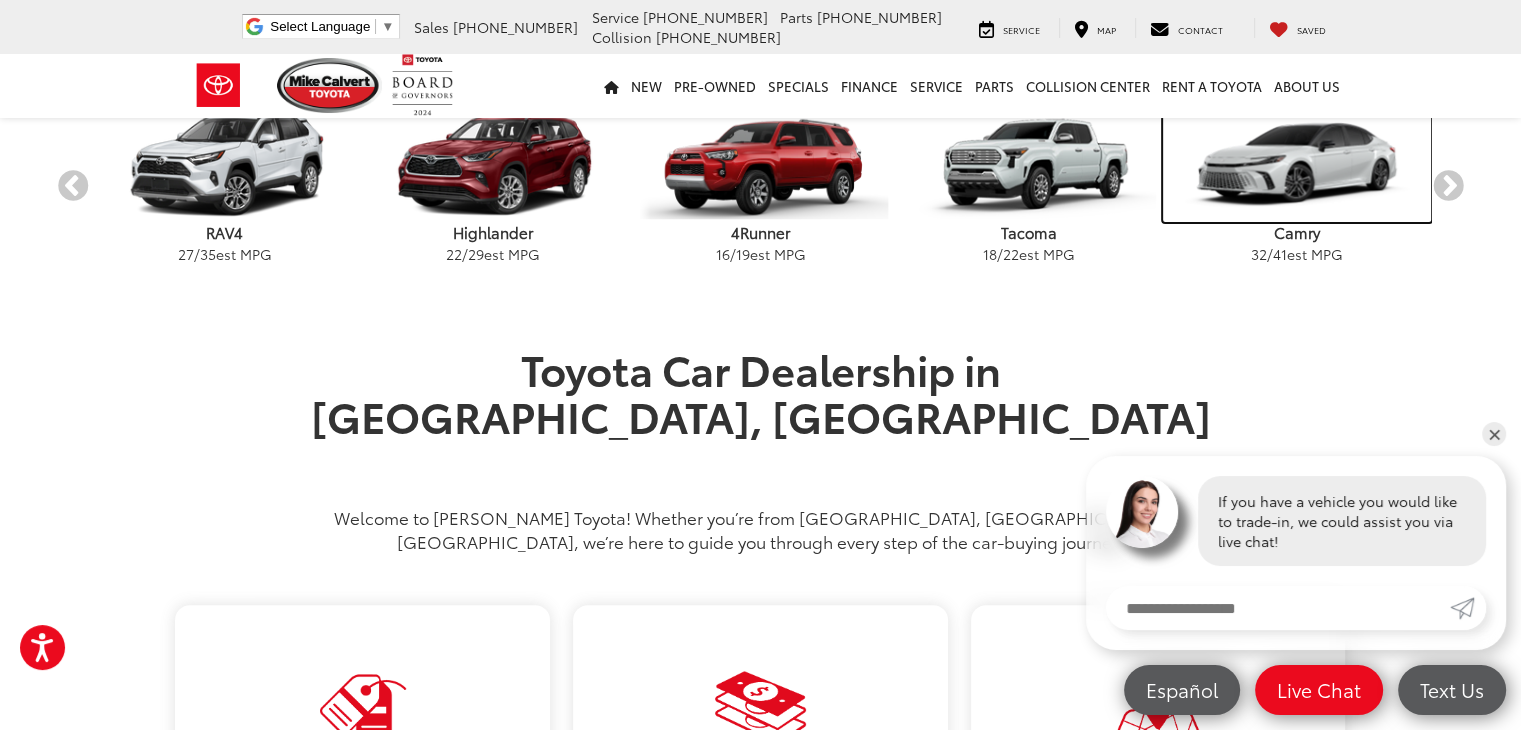 click at bounding box center (1297, 165) 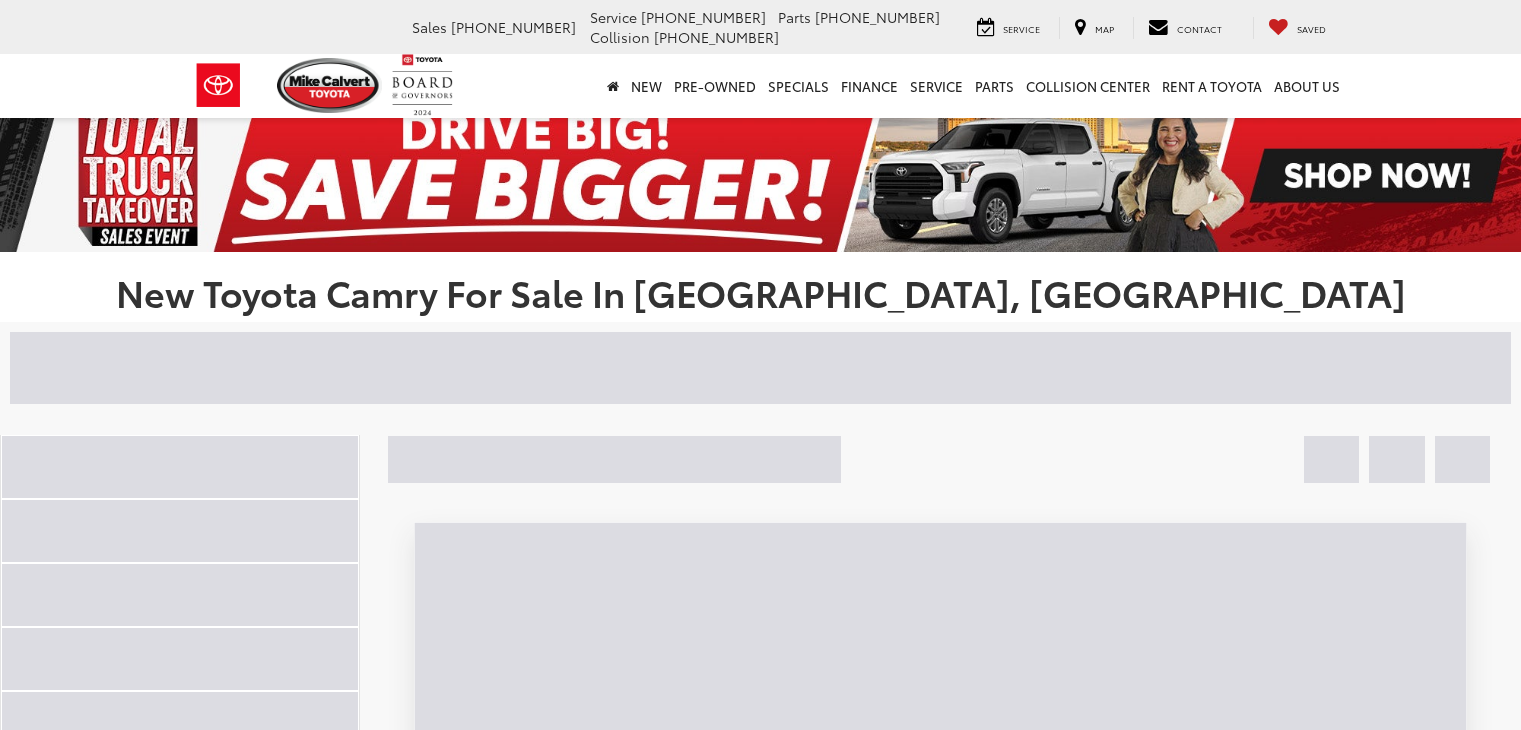scroll, scrollTop: 0, scrollLeft: 0, axis: both 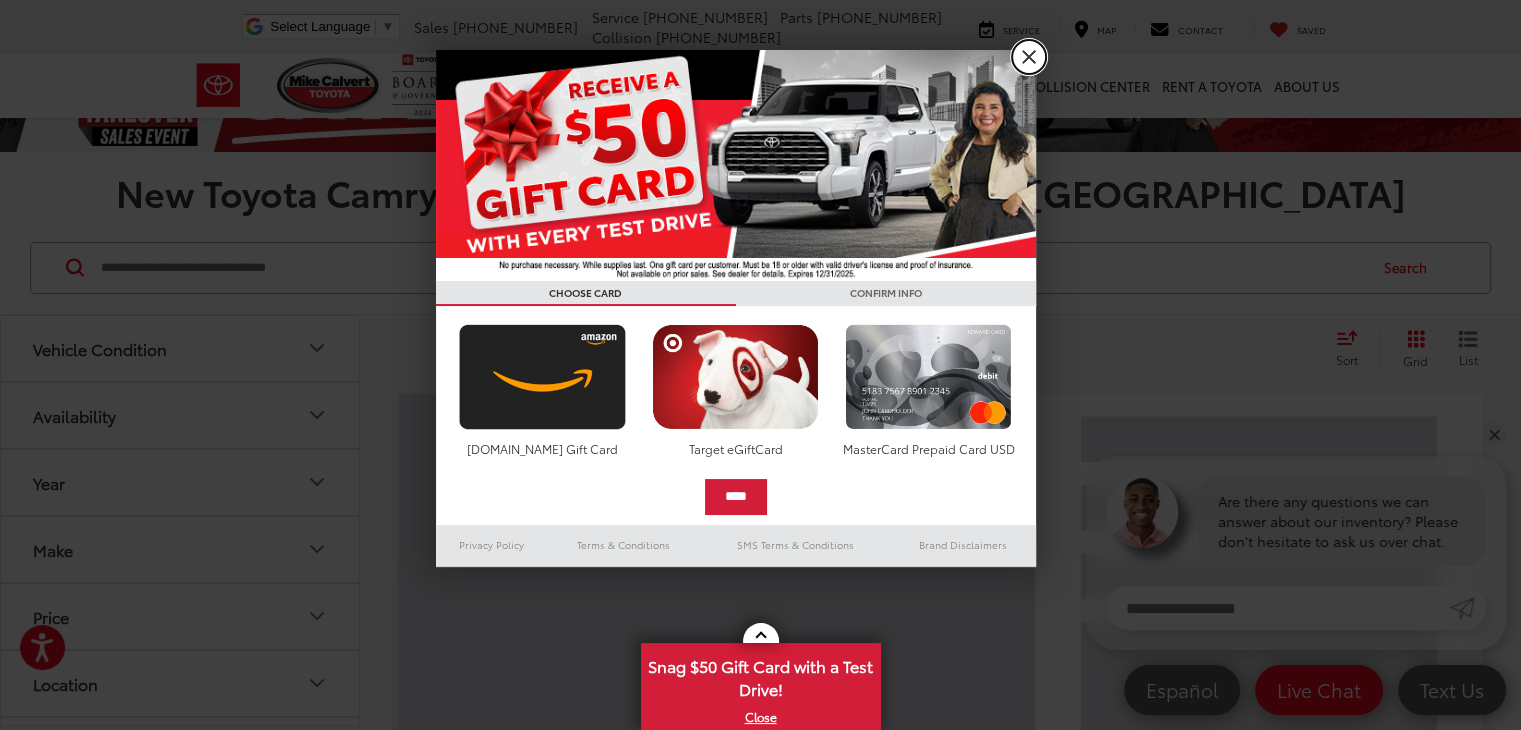 click on "X" at bounding box center (1029, 57) 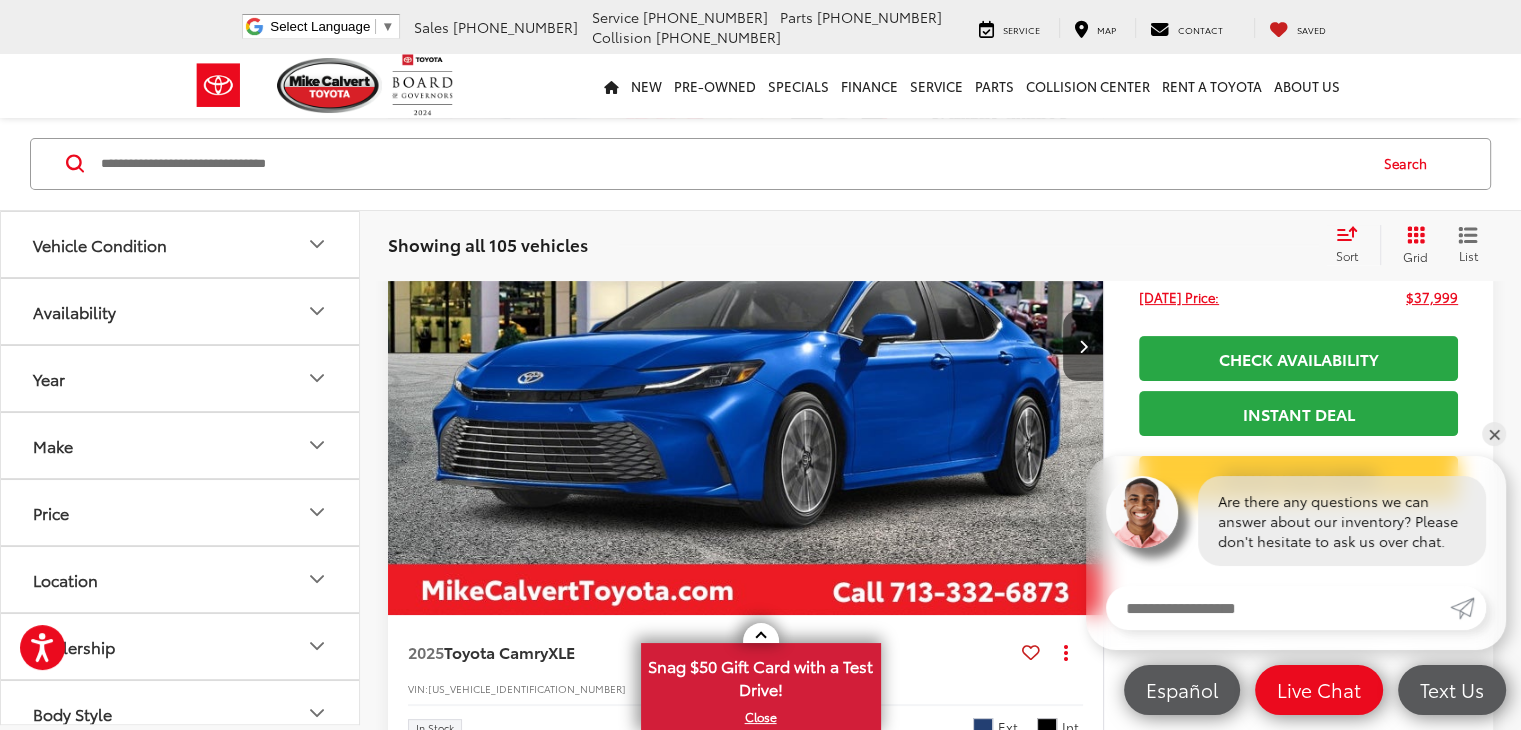 scroll, scrollTop: 300, scrollLeft: 0, axis: vertical 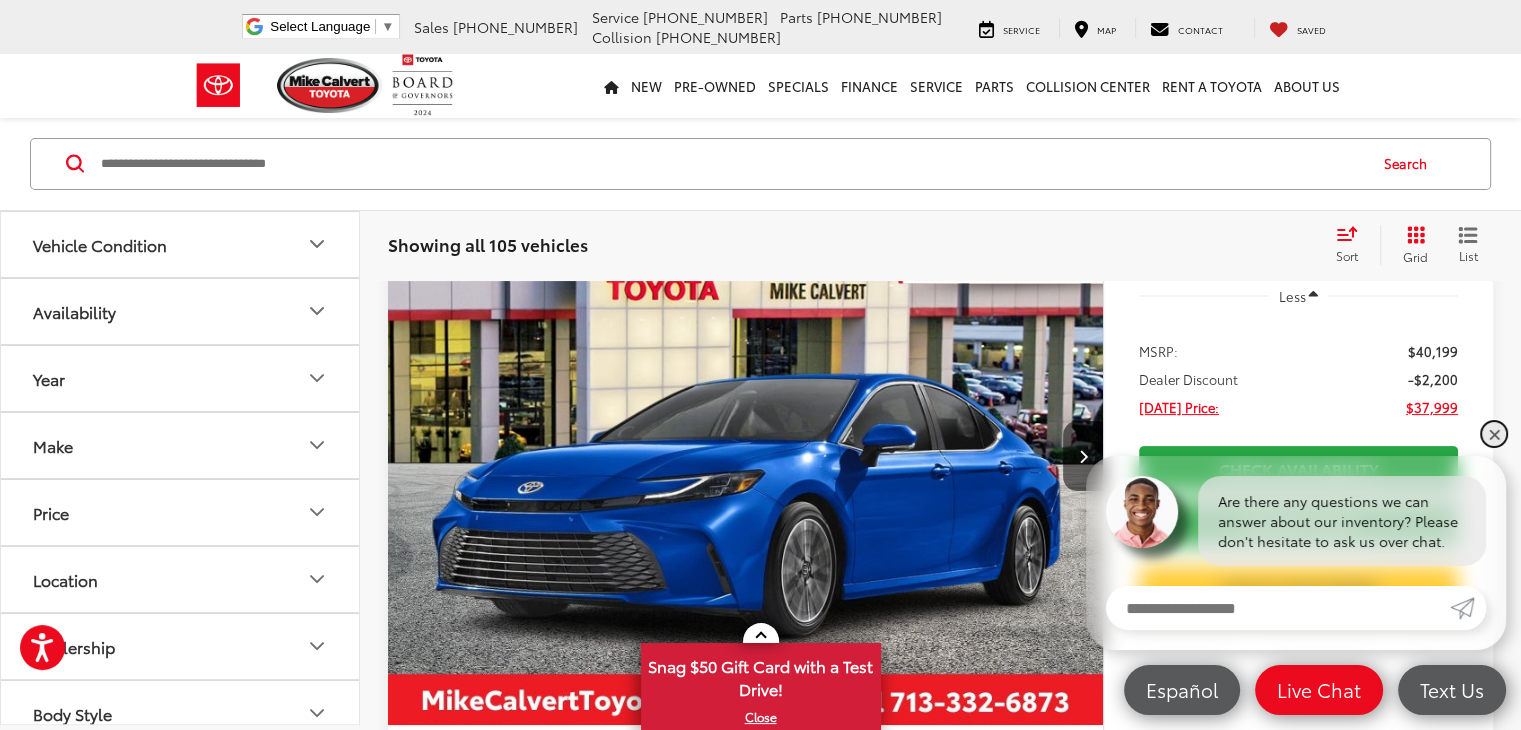 click on "✕" at bounding box center (1494, 434) 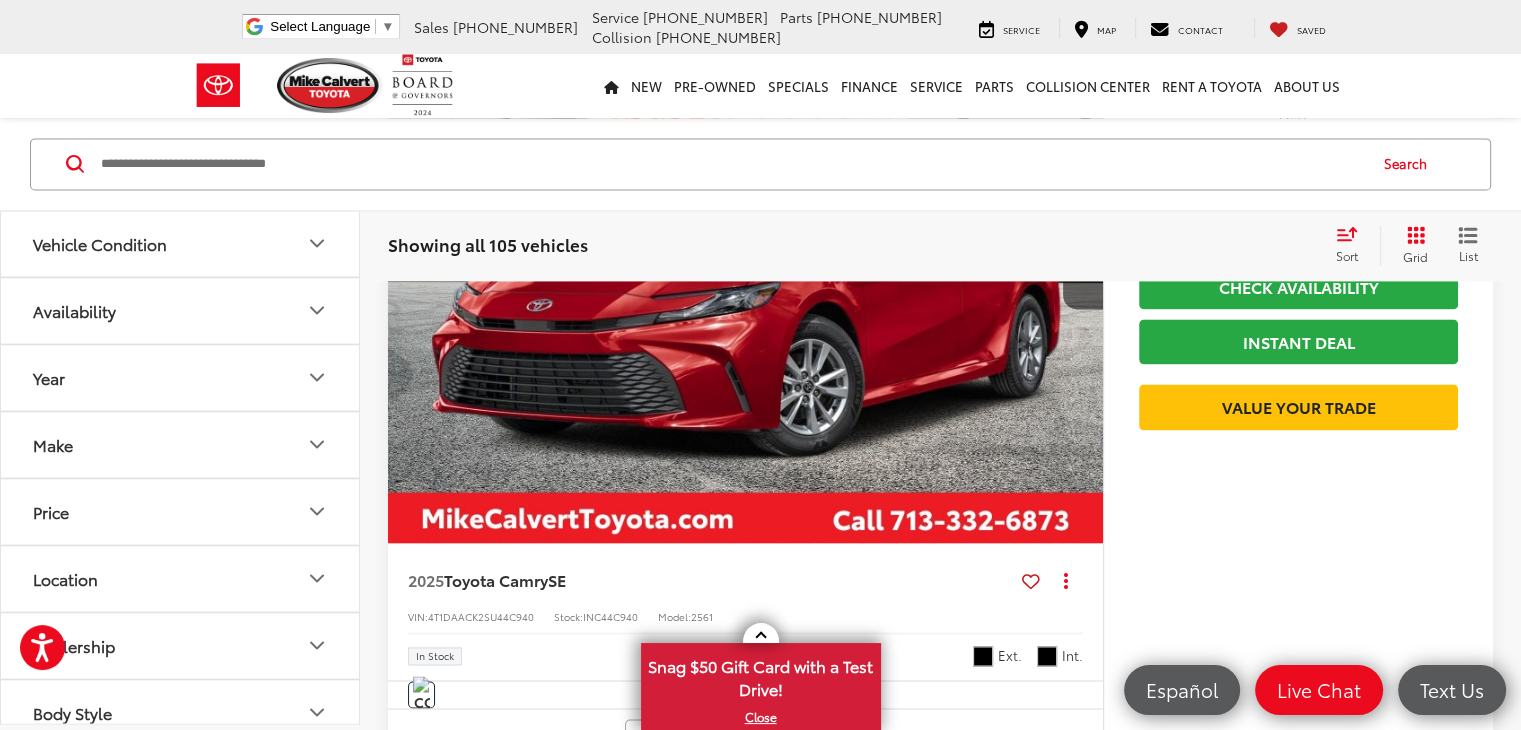 scroll, scrollTop: 3000, scrollLeft: 0, axis: vertical 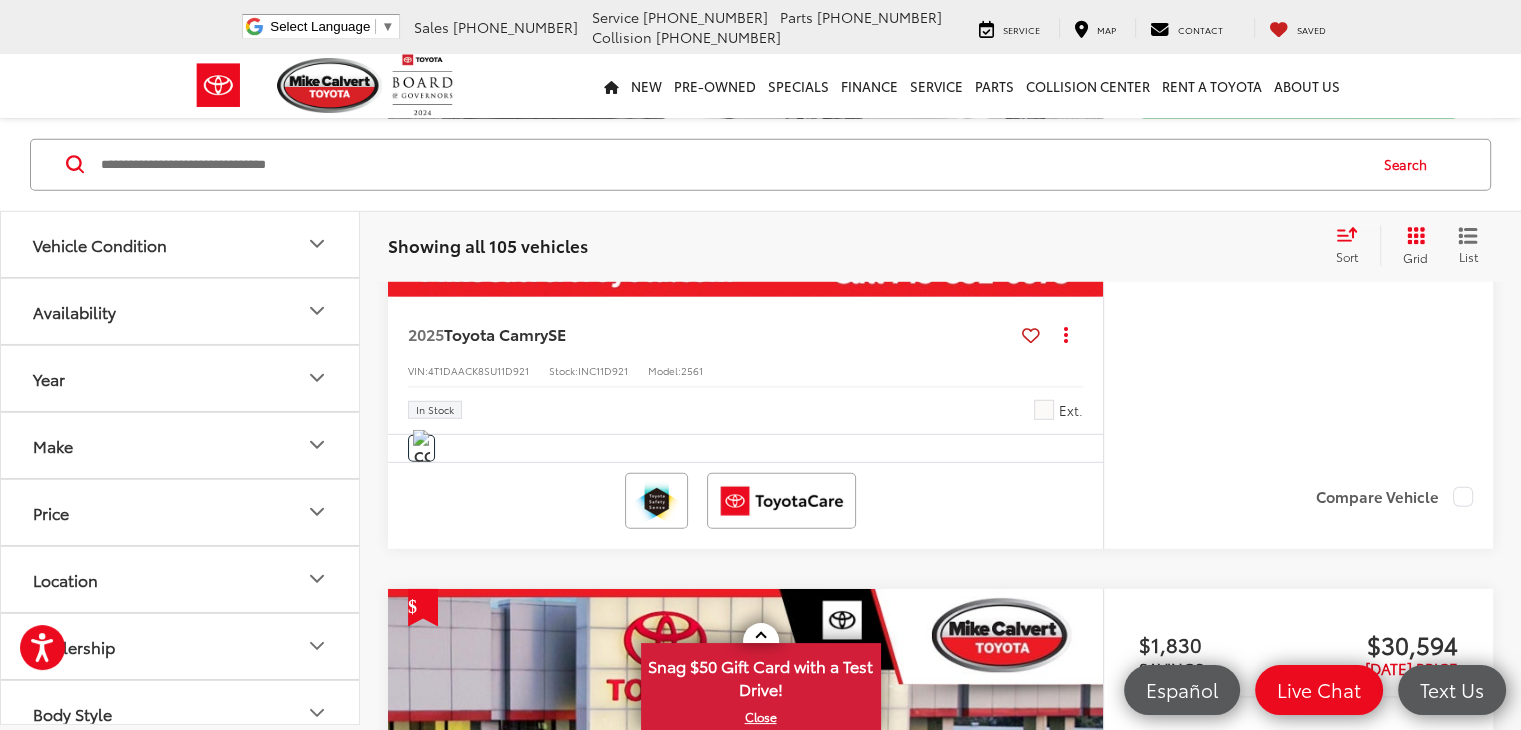click at bounding box center (1083, 1686) 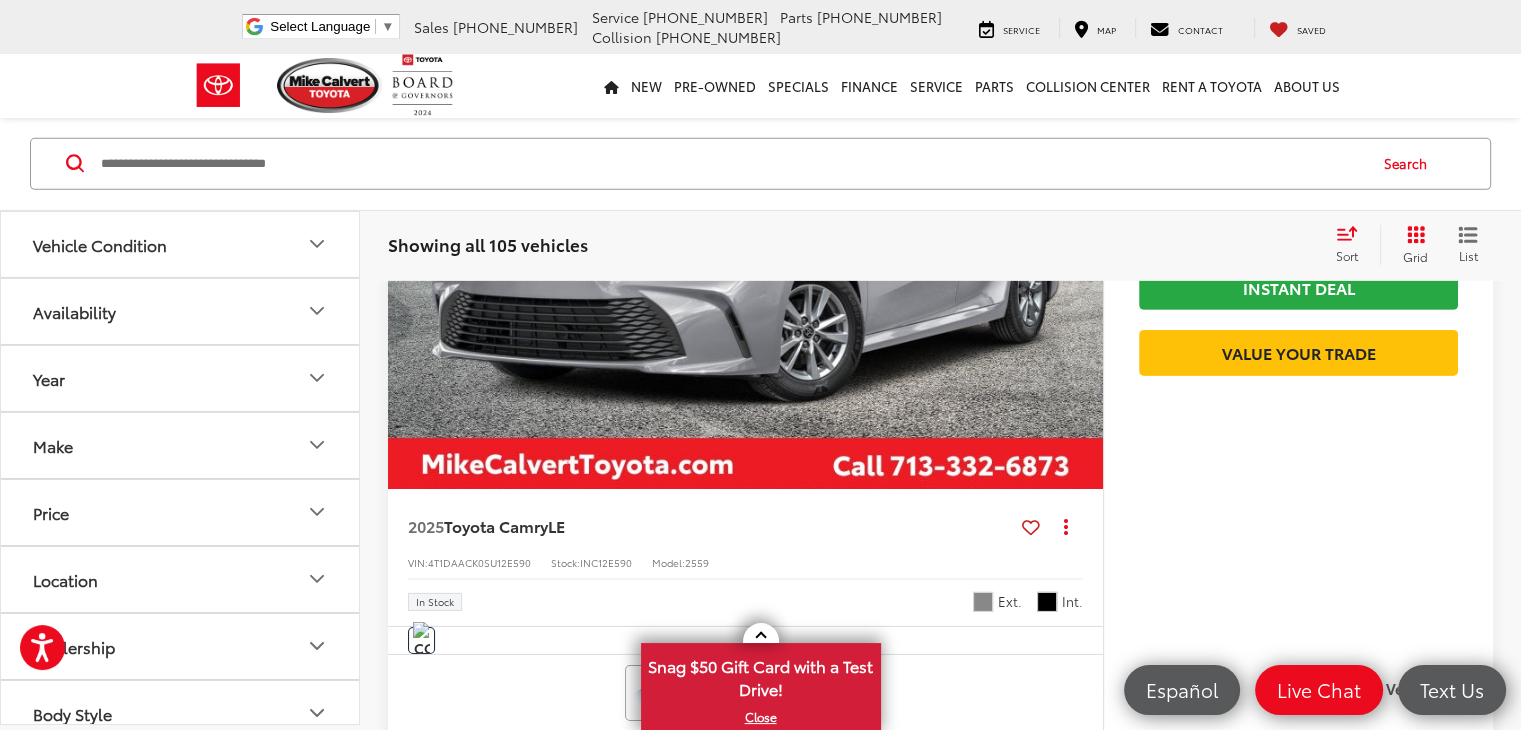 scroll, scrollTop: 6400, scrollLeft: 0, axis: vertical 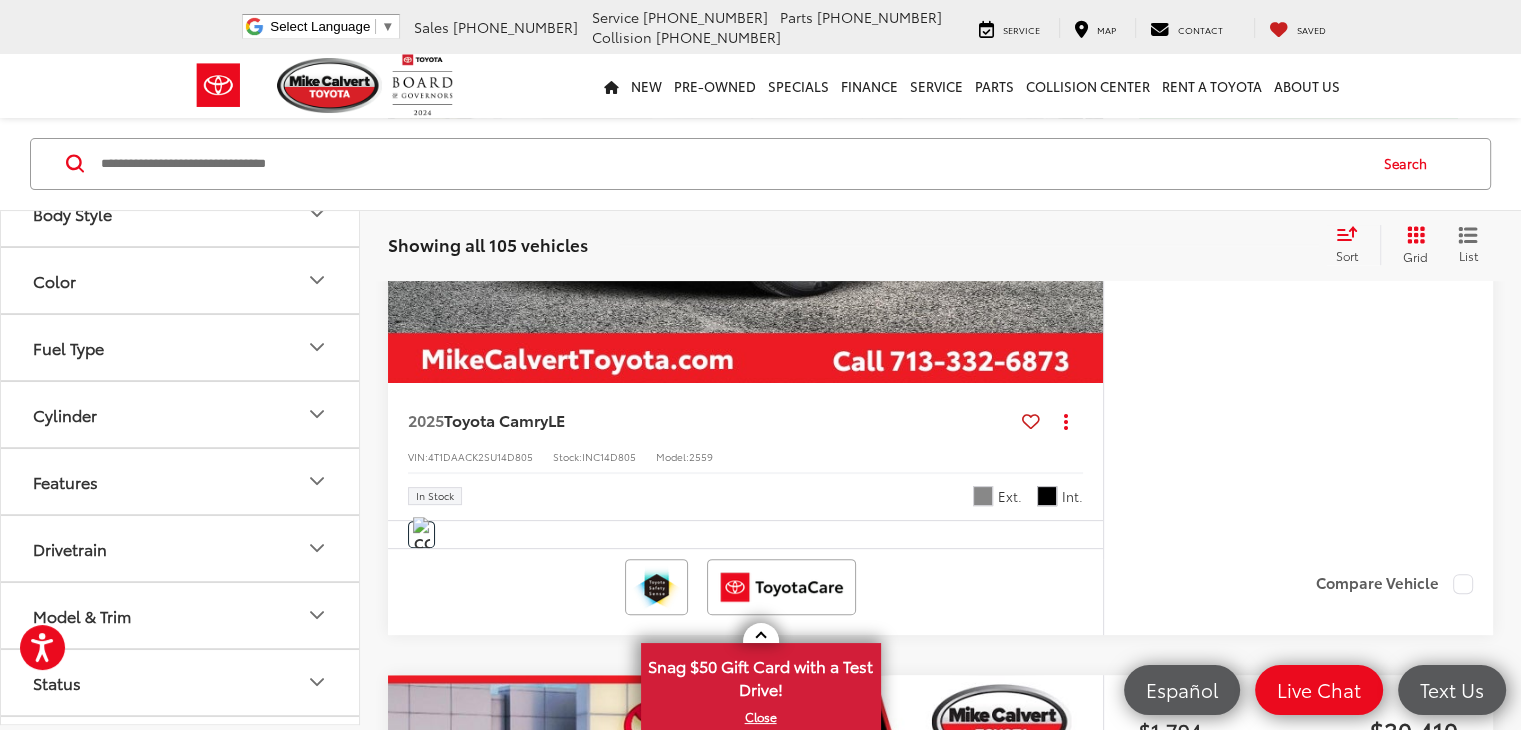 click on "Model & Trim" at bounding box center (181, 614) 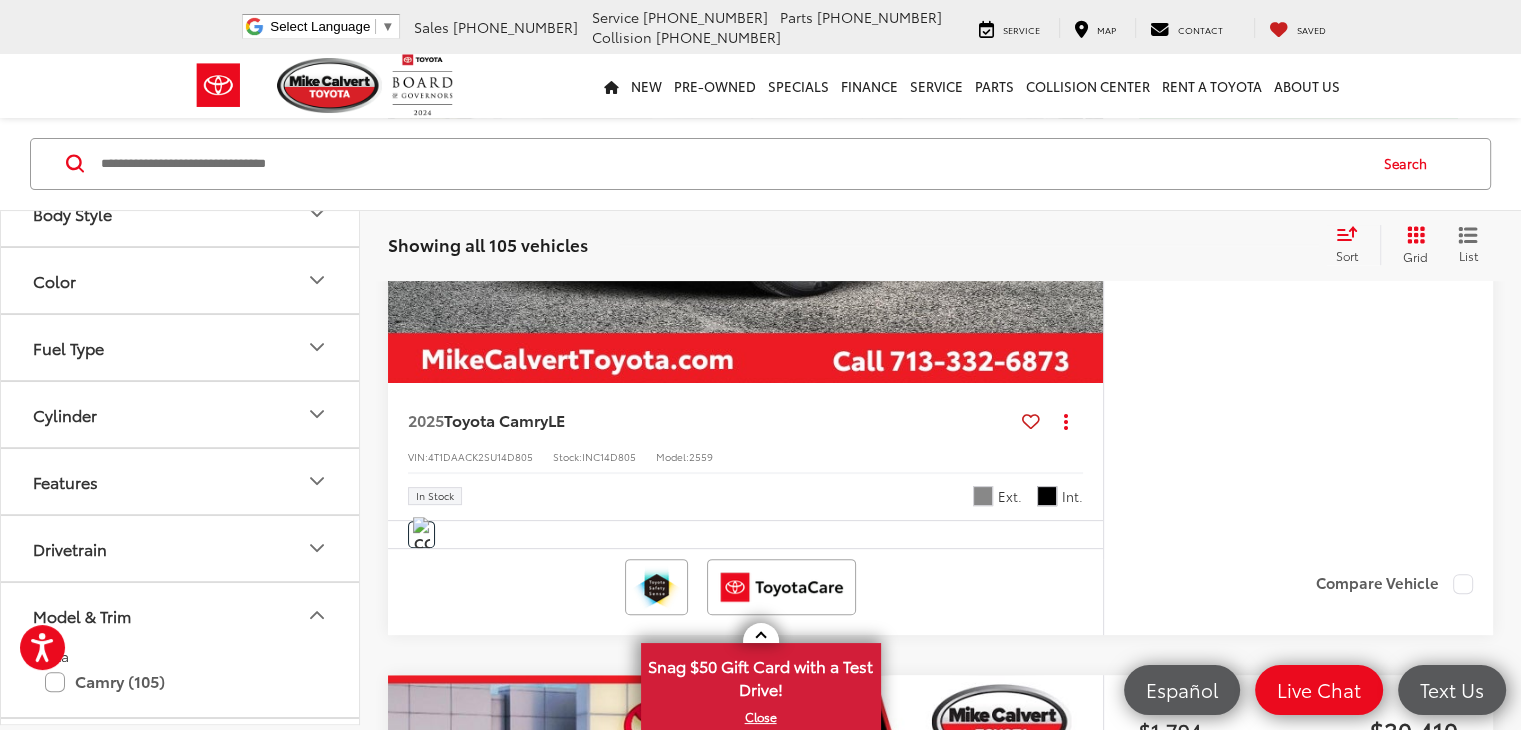 scroll, scrollTop: 621, scrollLeft: 0, axis: vertical 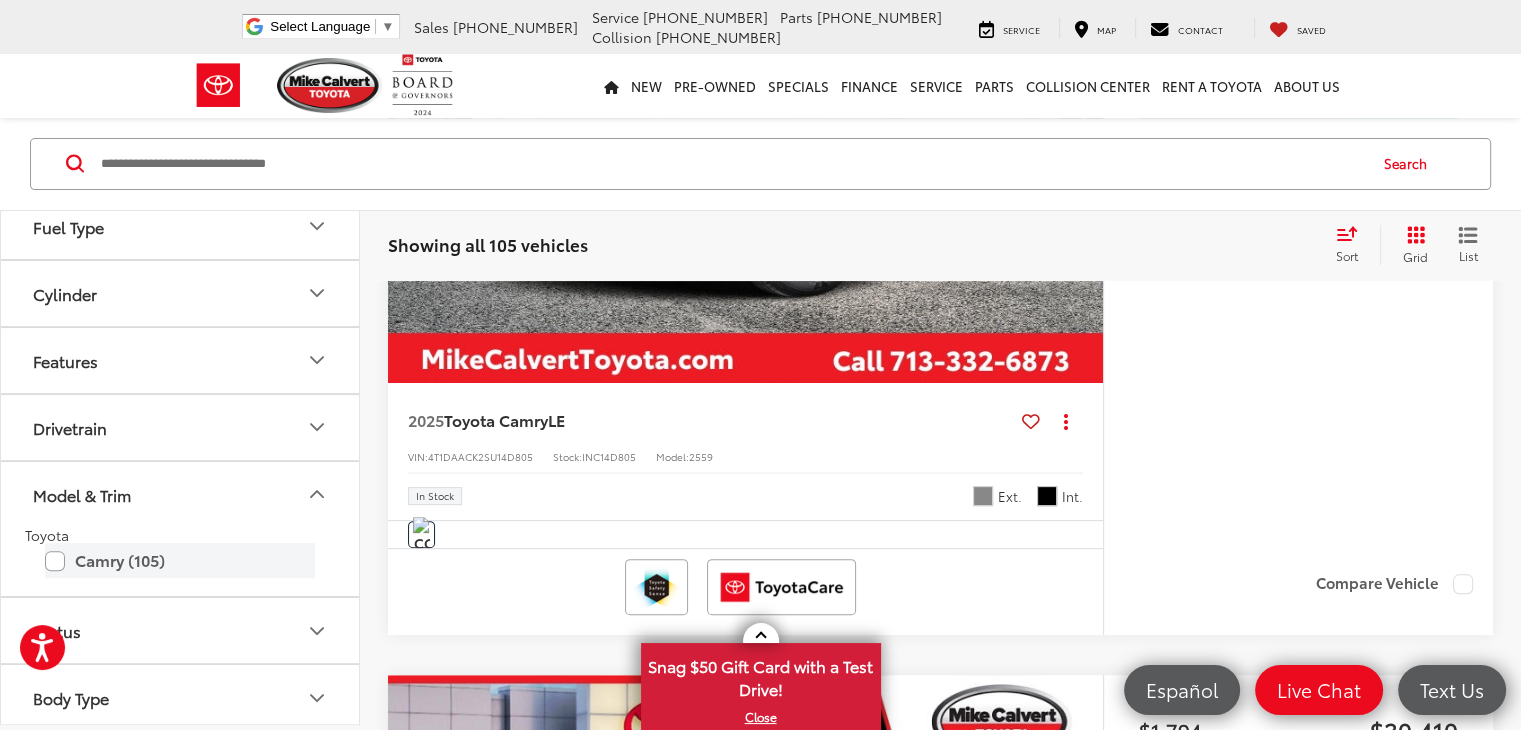 click on "Camry (105)" at bounding box center (180, 560) 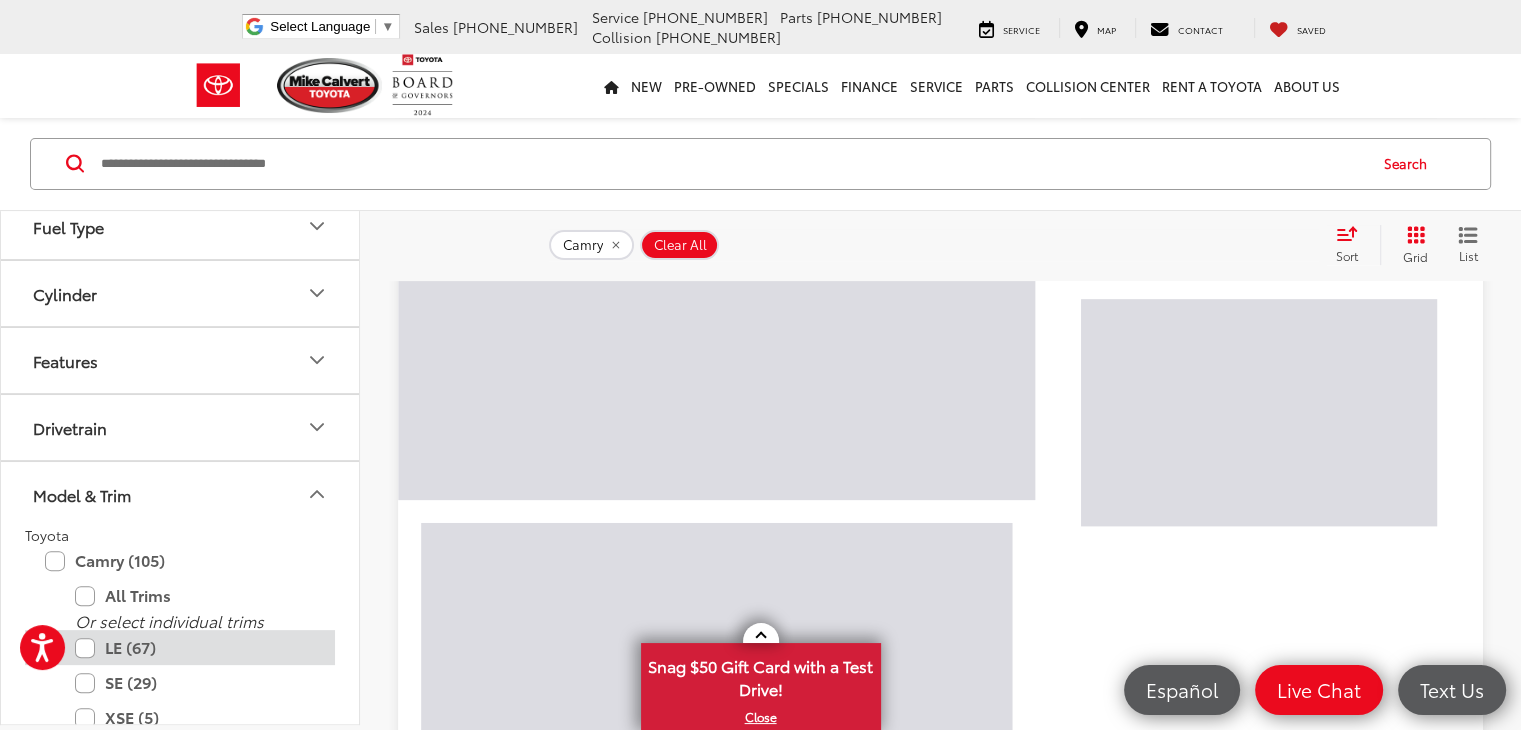 scroll, scrollTop: 204, scrollLeft: 0, axis: vertical 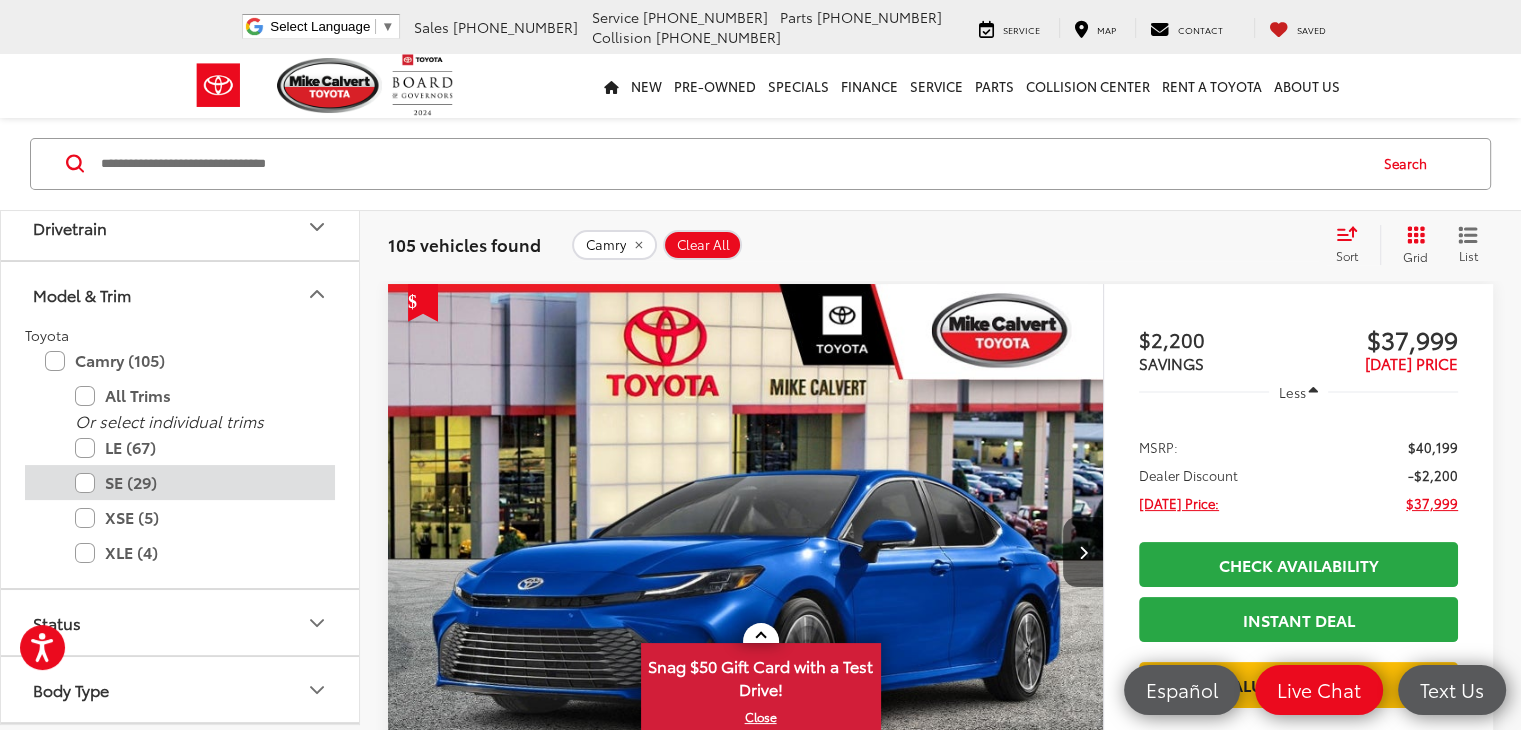 click on "SE (29)" at bounding box center [195, 482] 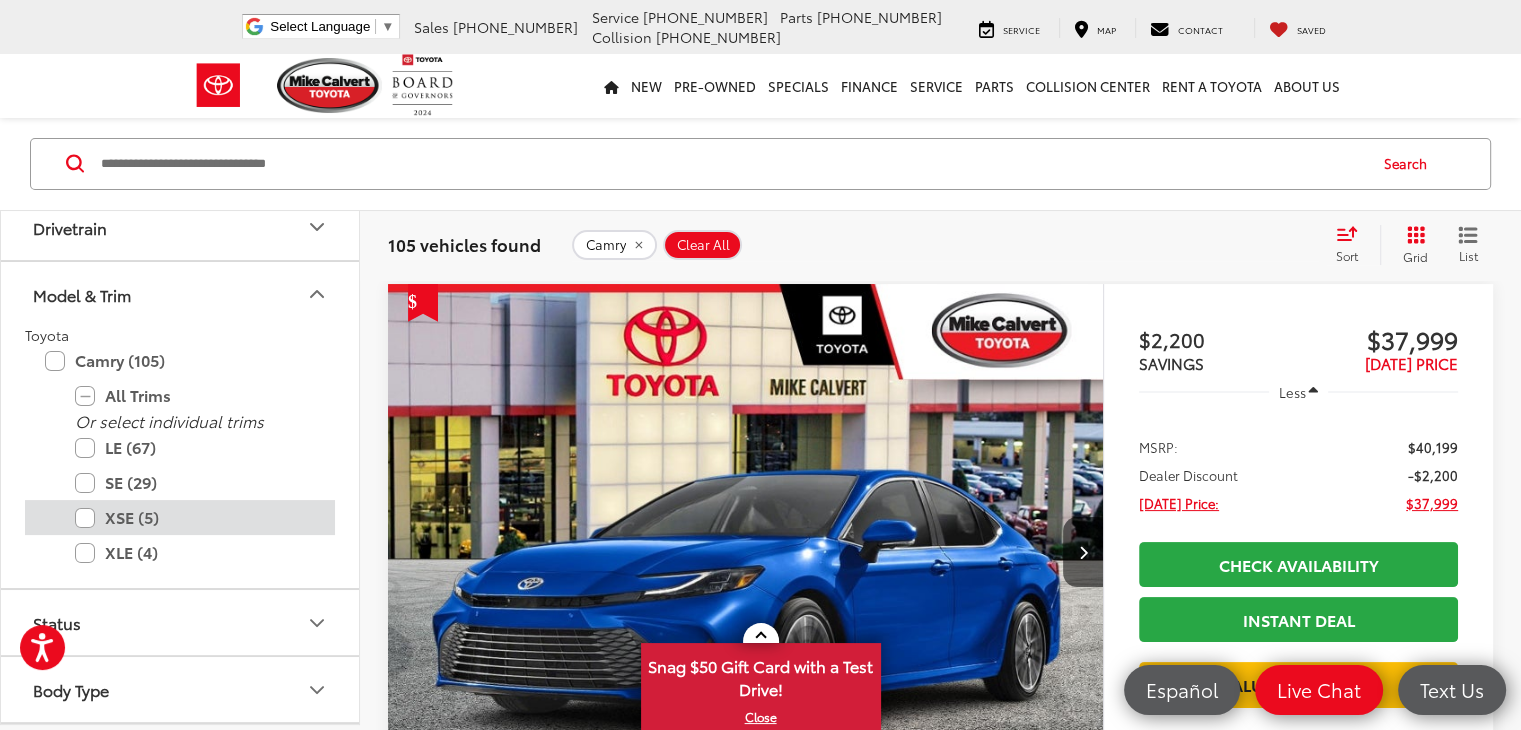 click on "XSE (5)" at bounding box center (195, 517) 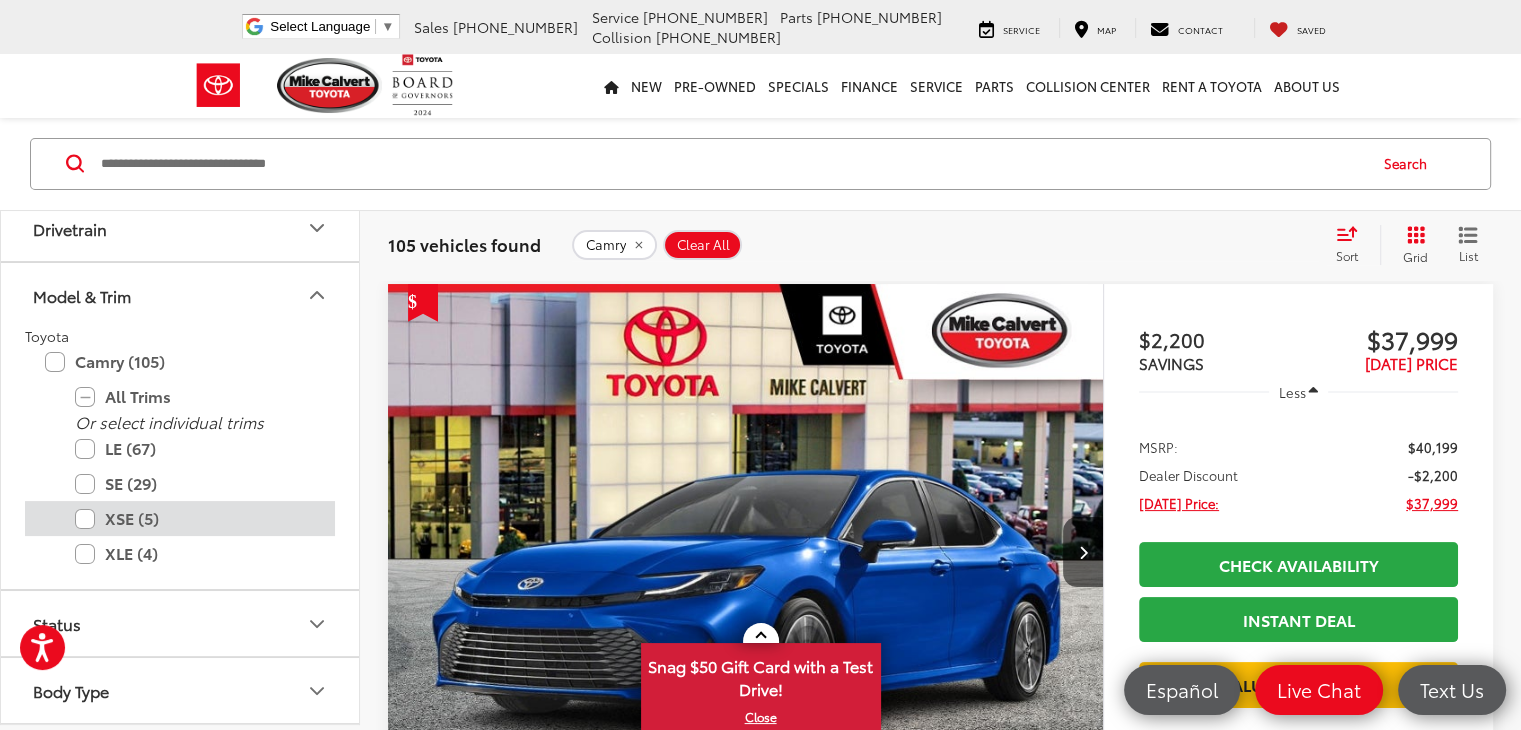 scroll, scrollTop: 813, scrollLeft: 0, axis: vertical 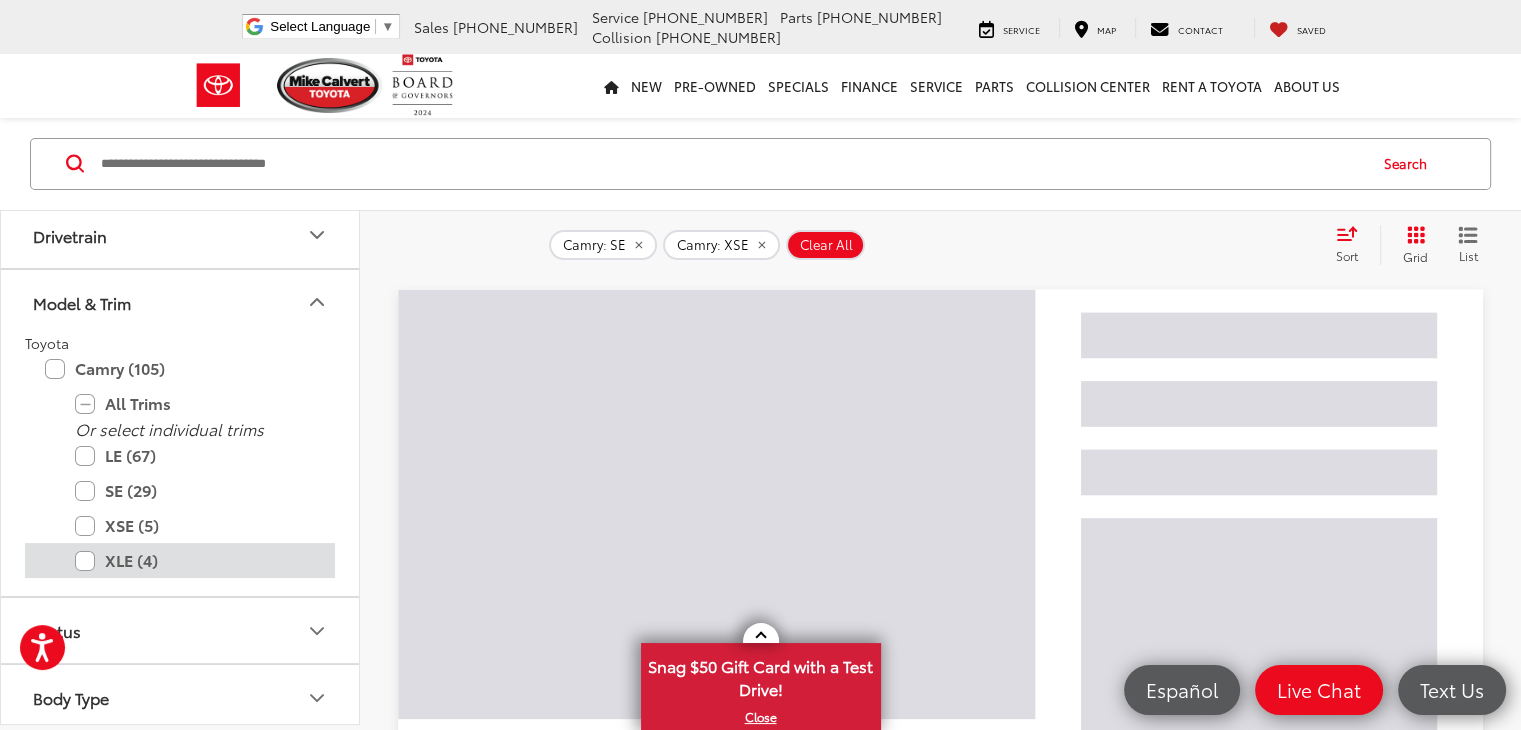click on "XLE (4)" at bounding box center (195, 560) 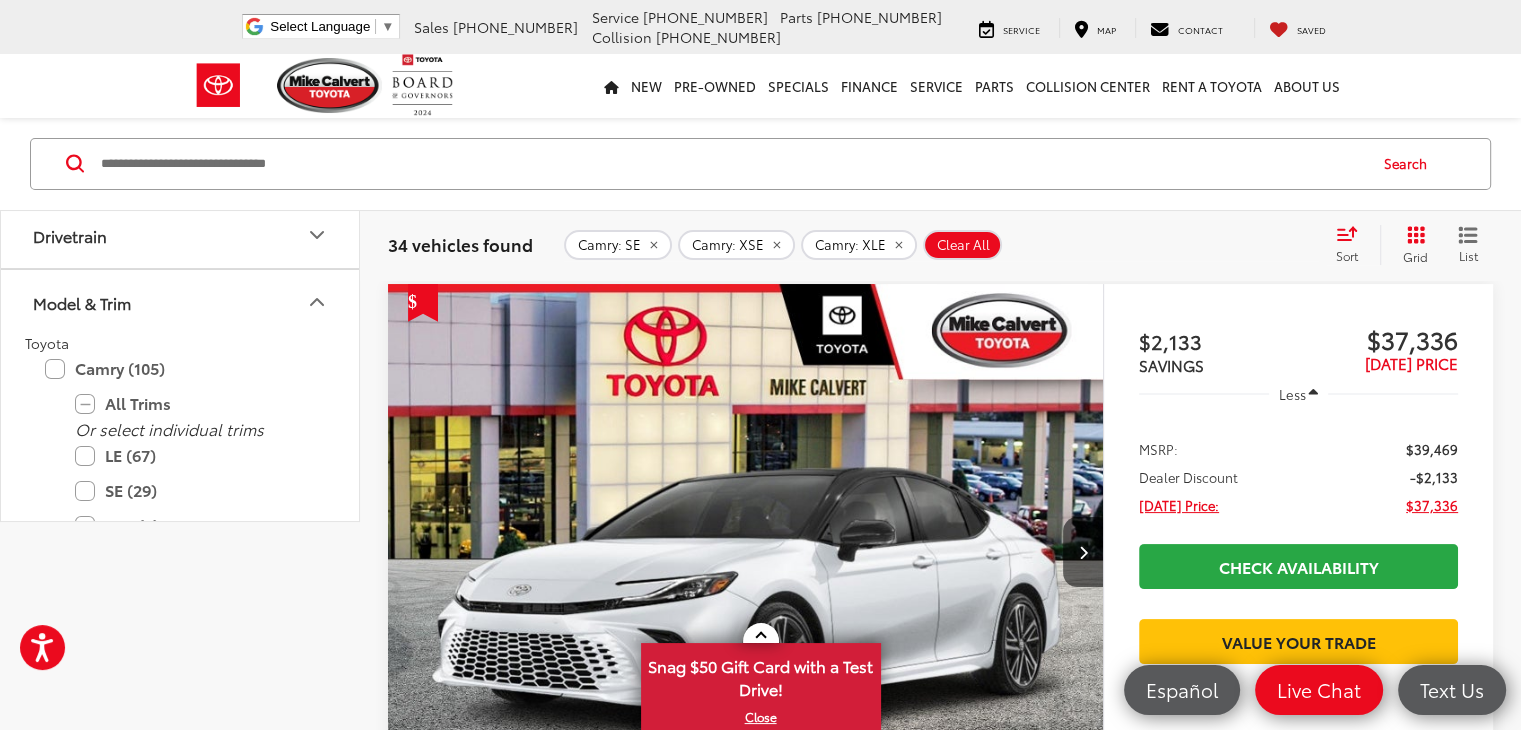 scroll, scrollTop: 0, scrollLeft: 0, axis: both 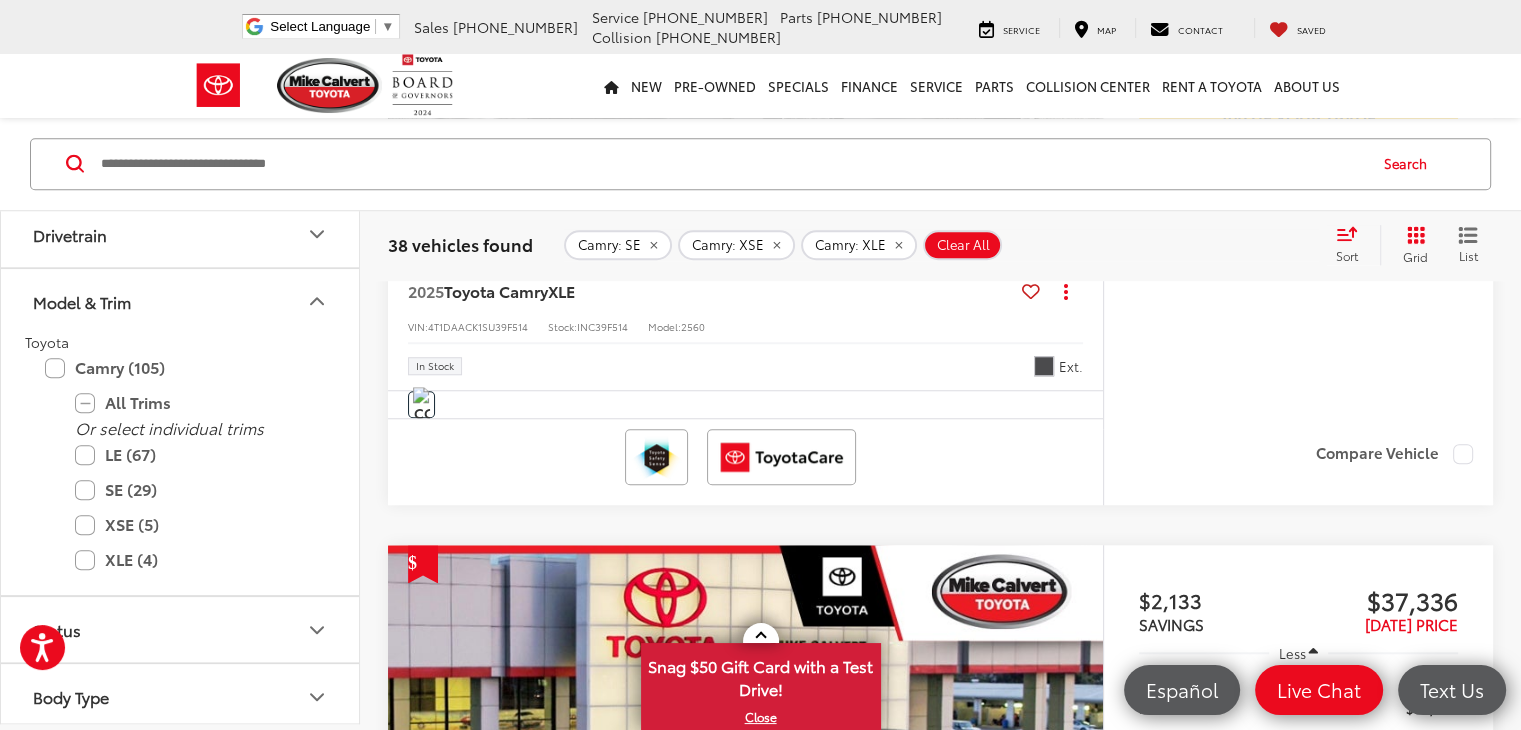 click at bounding box center (1083, 814) 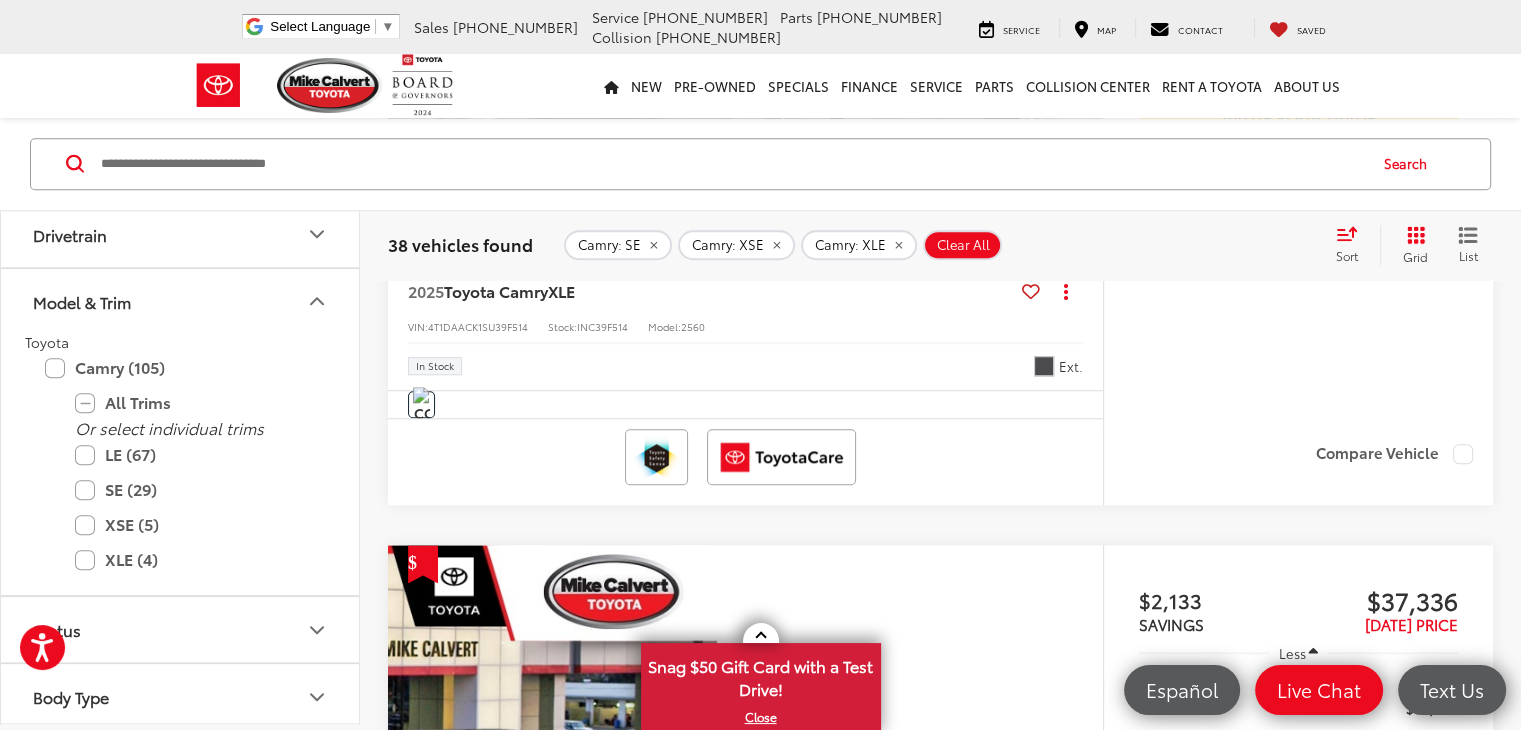 click at bounding box center (1083, 814) 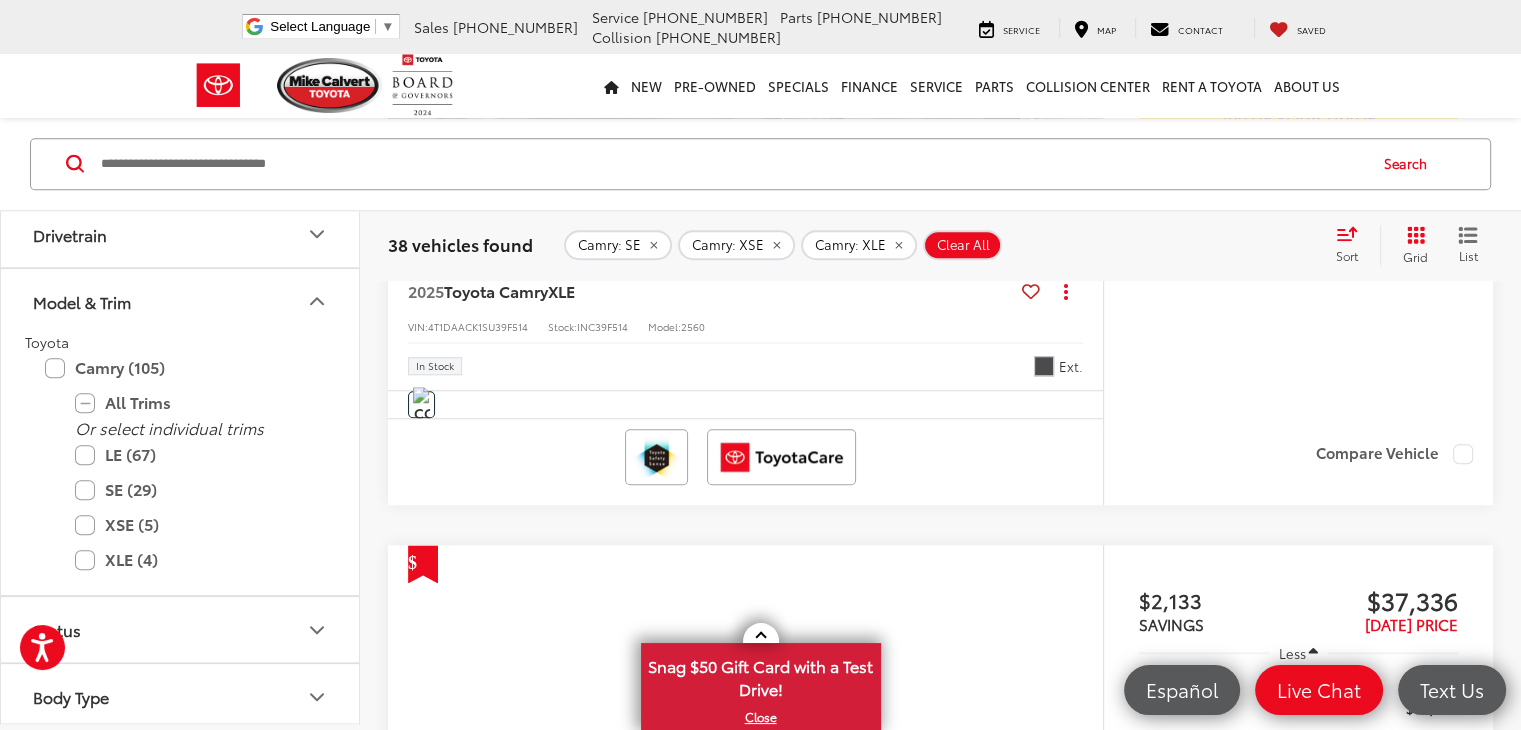 click at bounding box center (1083, 814) 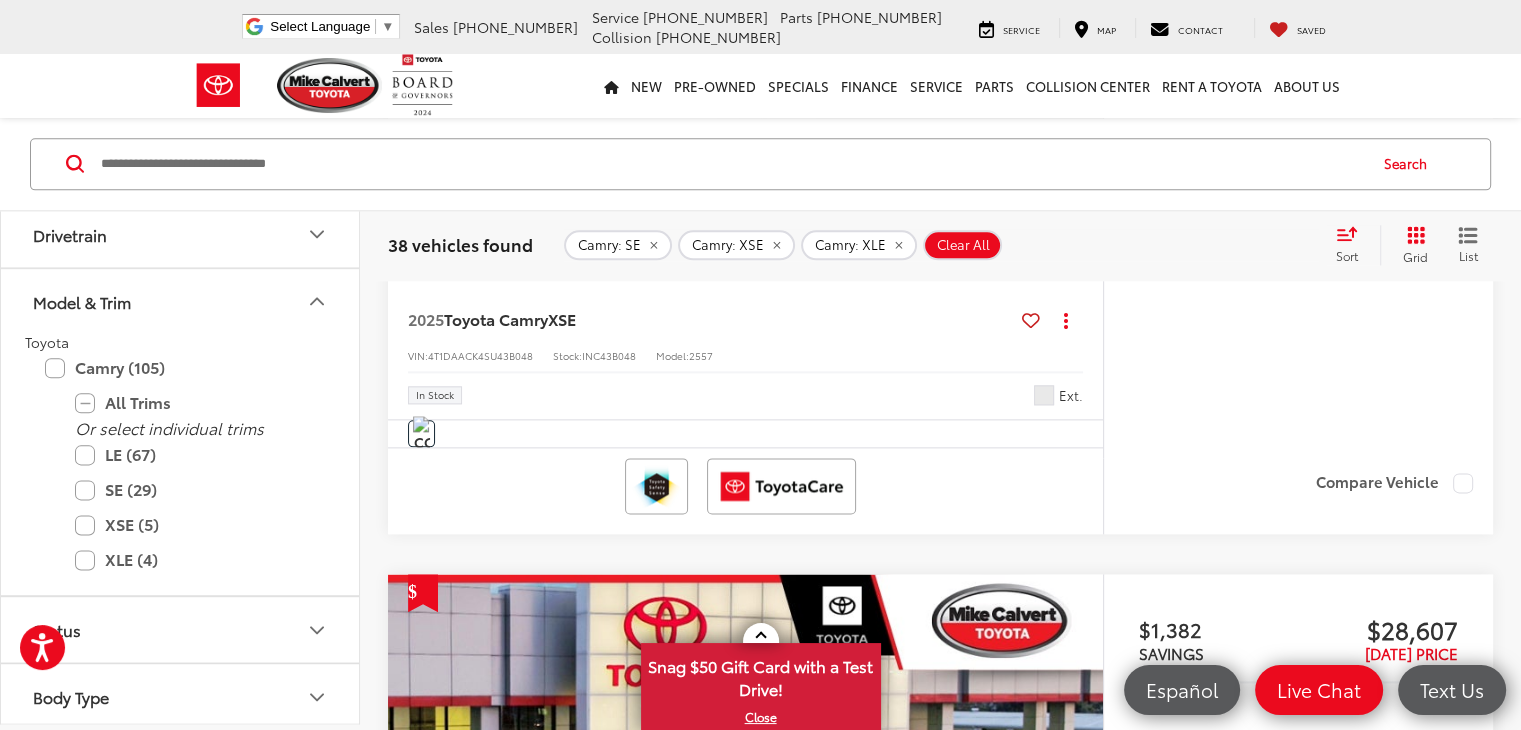 scroll, scrollTop: 2300, scrollLeft: 0, axis: vertical 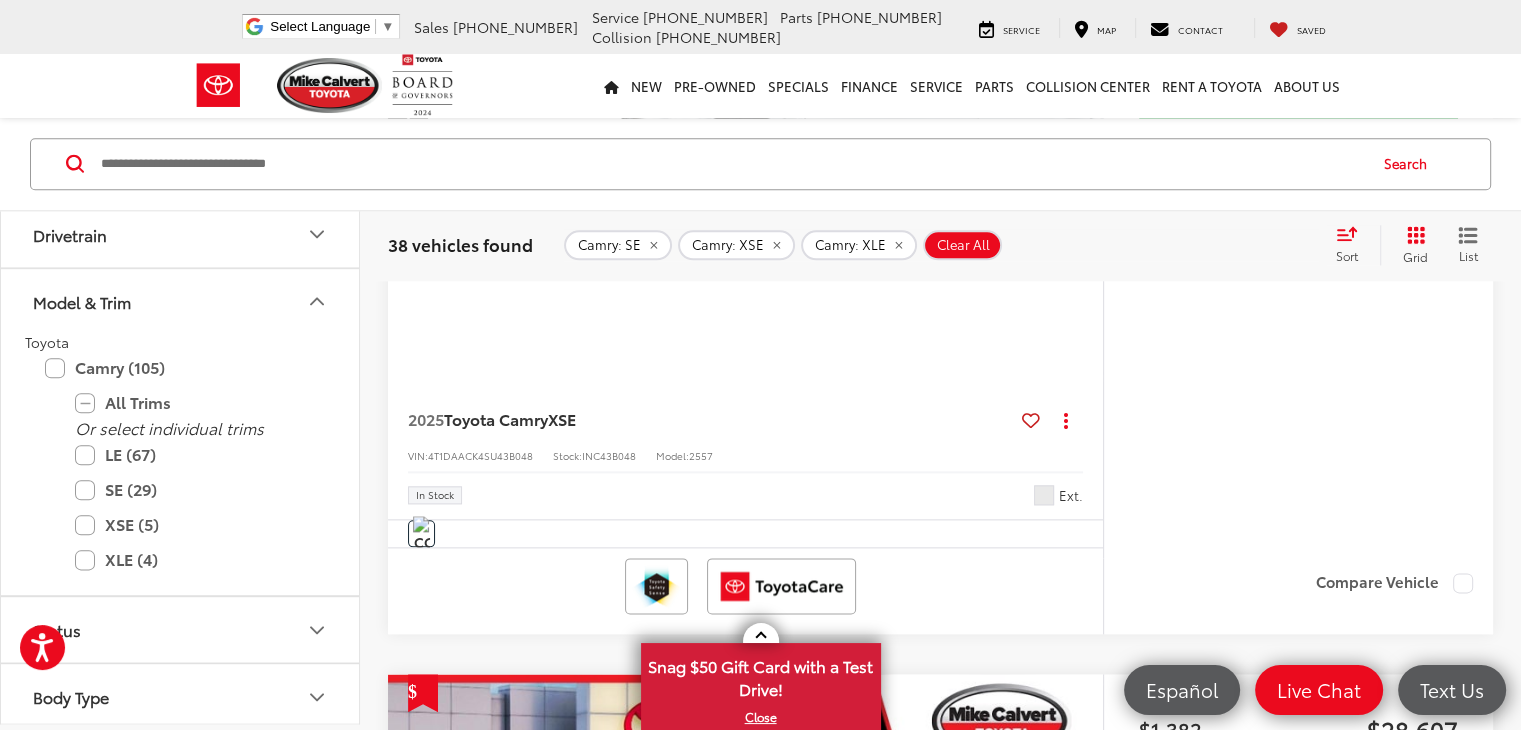 click at bounding box center (1083, 942) 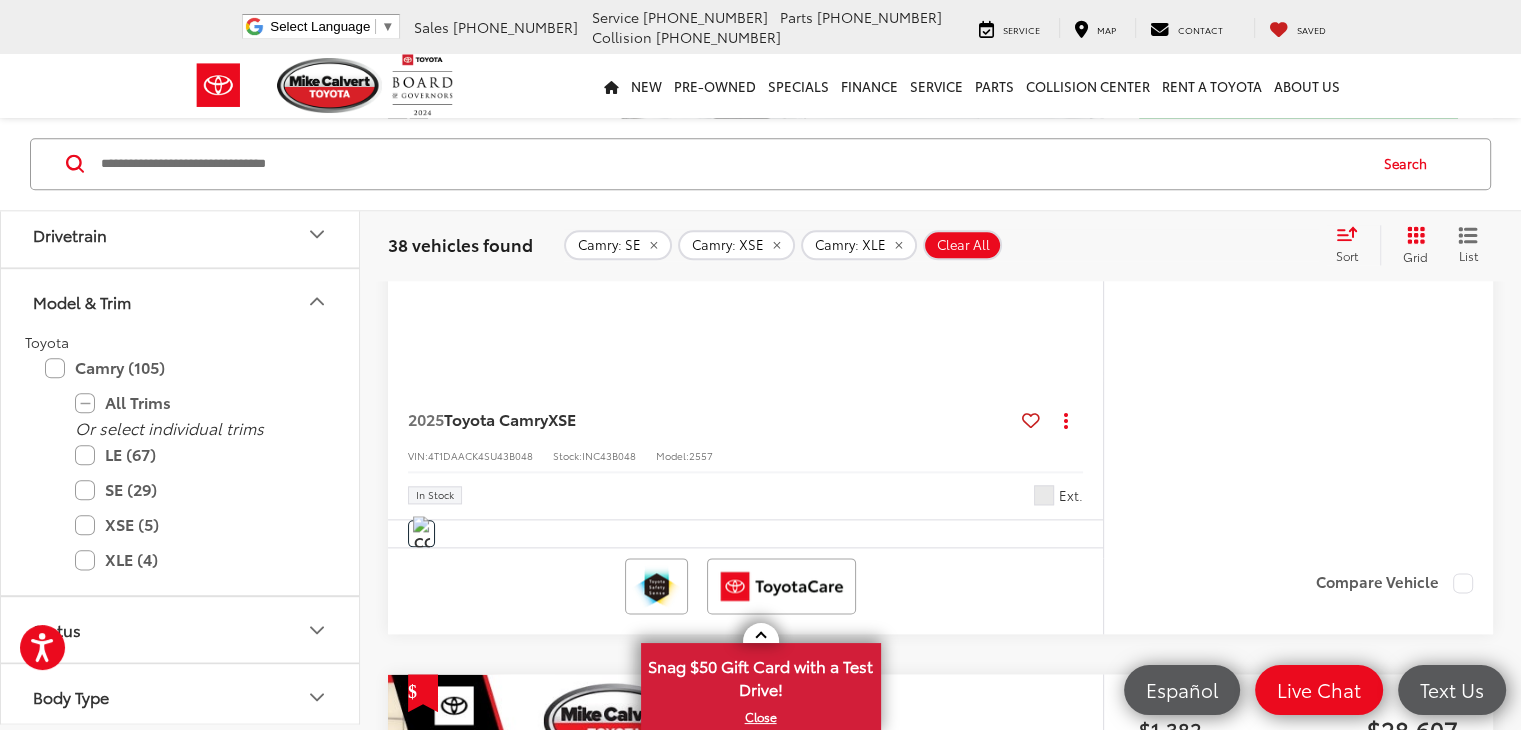 click at bounding box center (1083, 942) 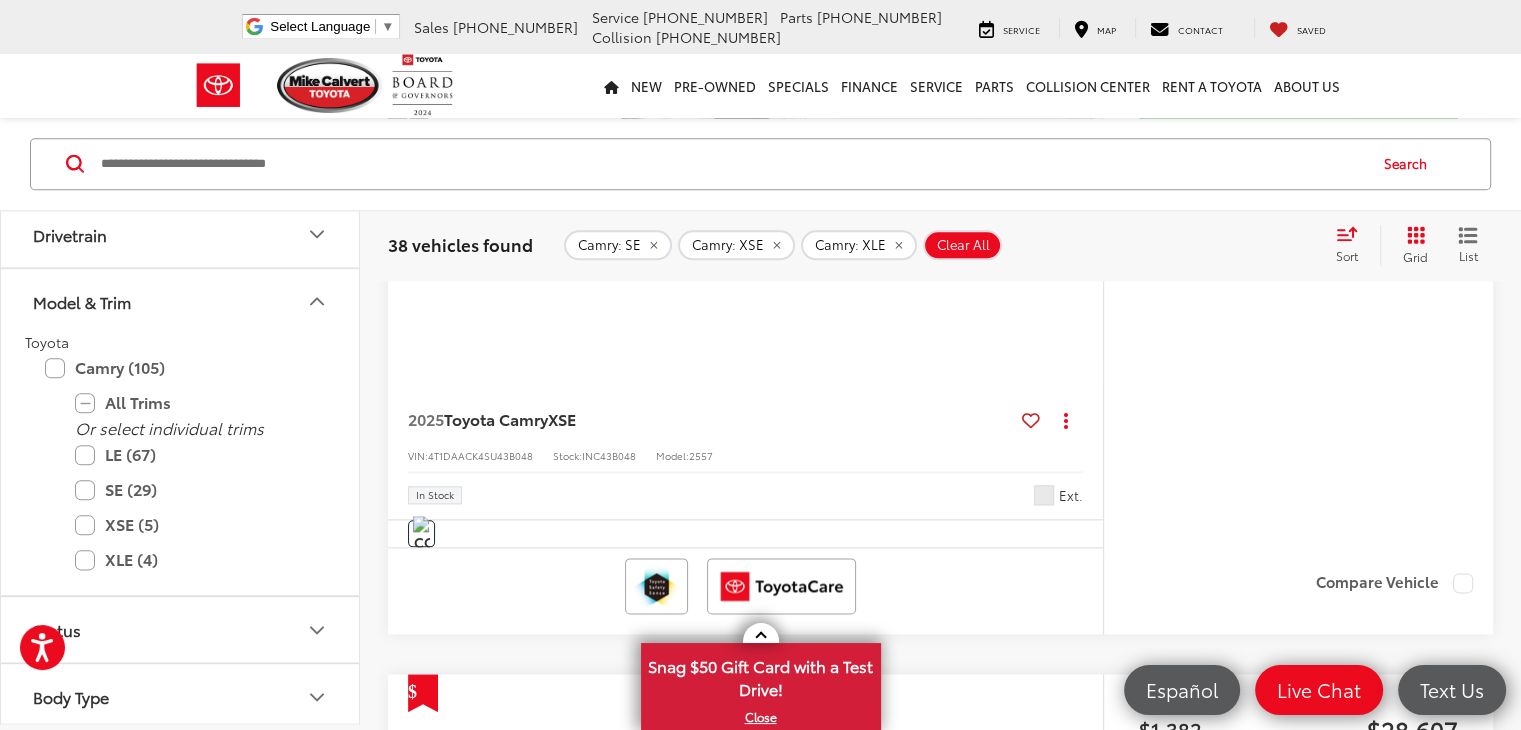 click at bounding box center [1083, 942] 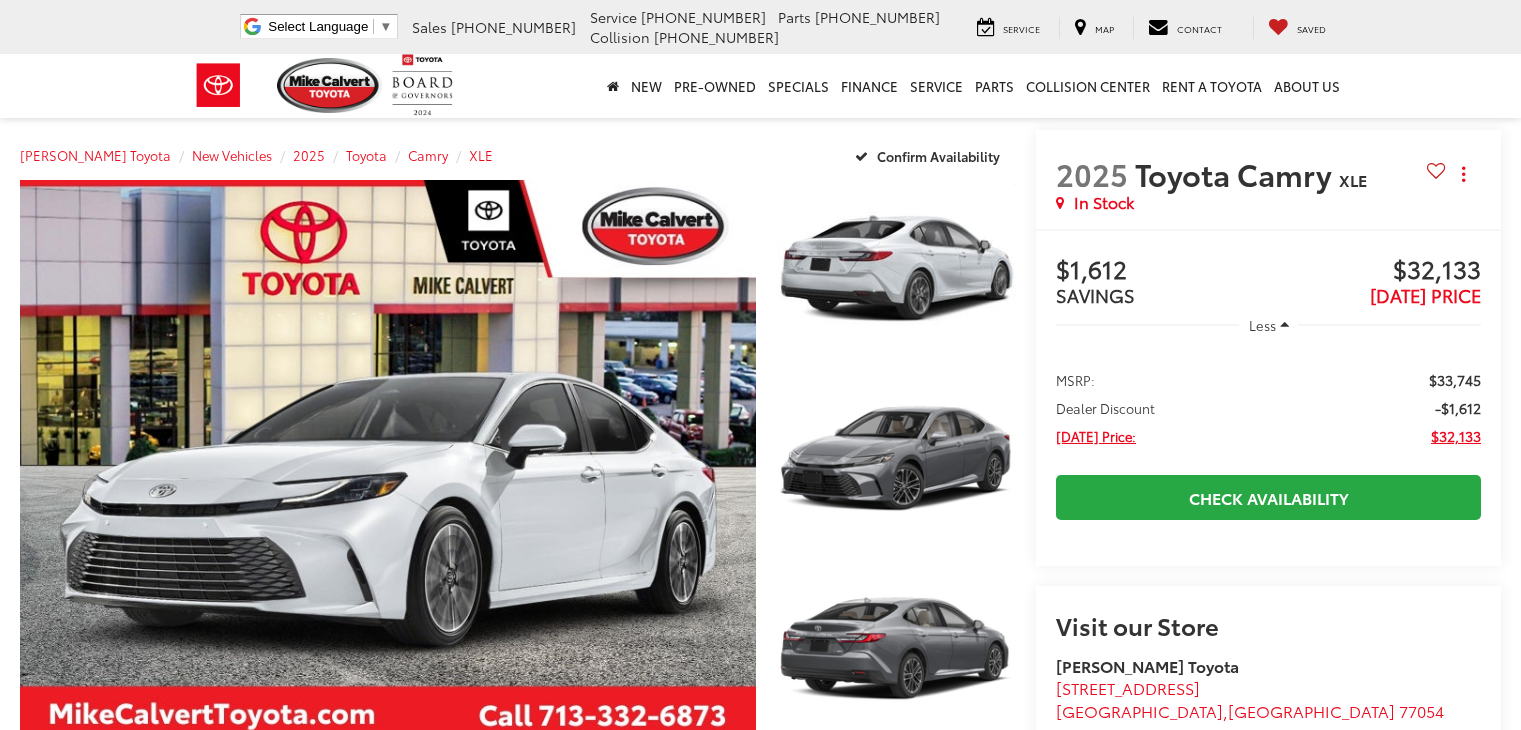 scroll, scrollTop: 0, scrollLeft: 0, axis: both 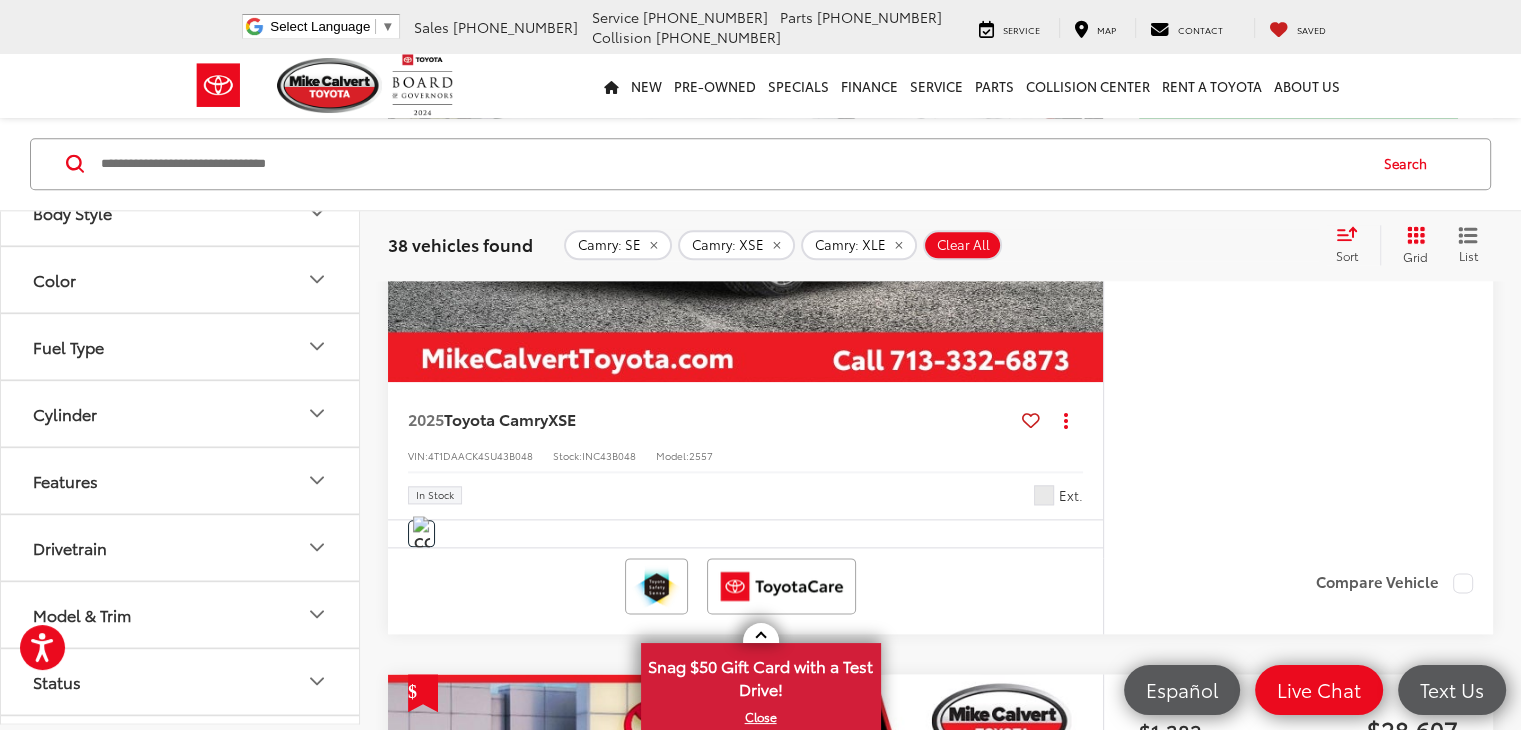 click on "Features" at bounding box center [181, 480] 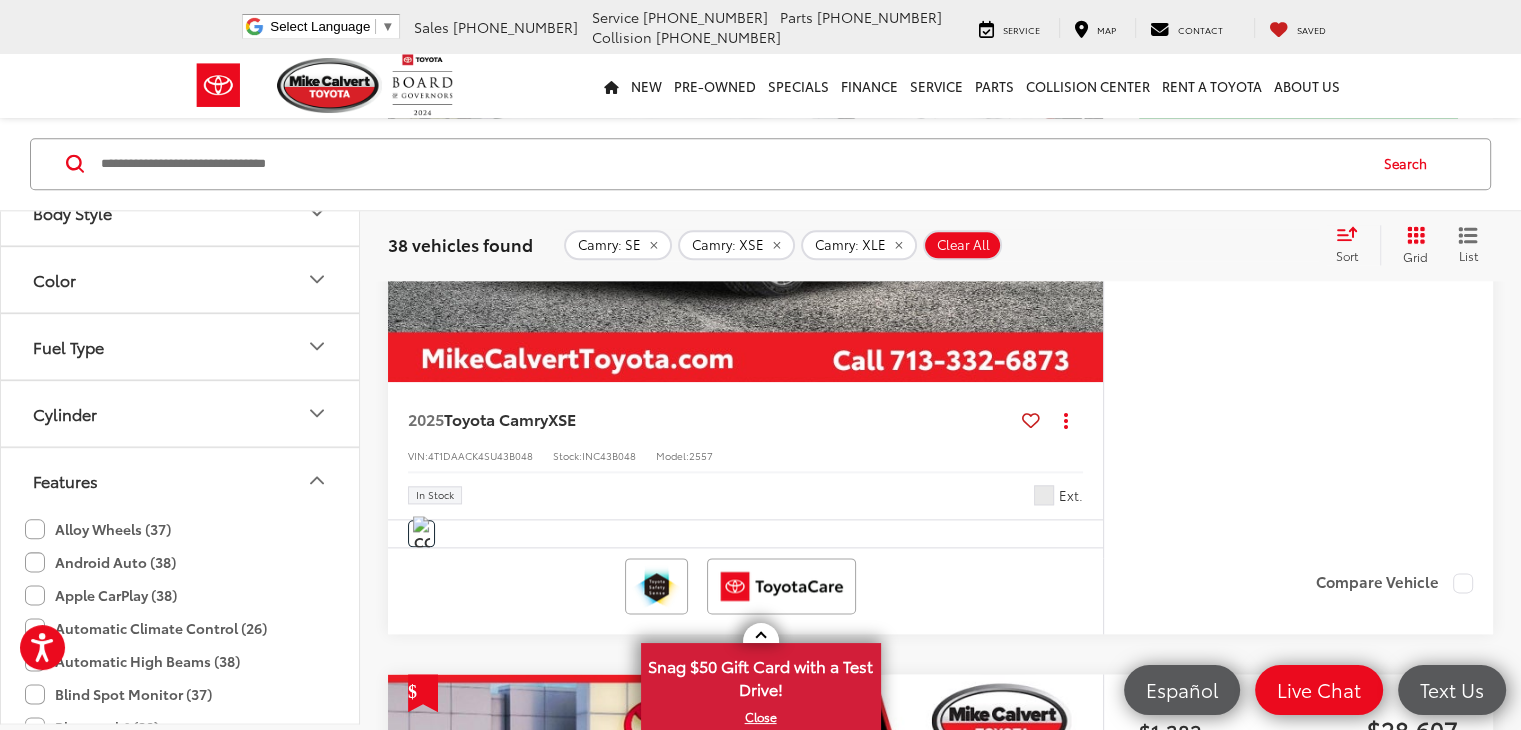 scroll, scrollTop: 2385, scrollLeft: 0, axis: vertical 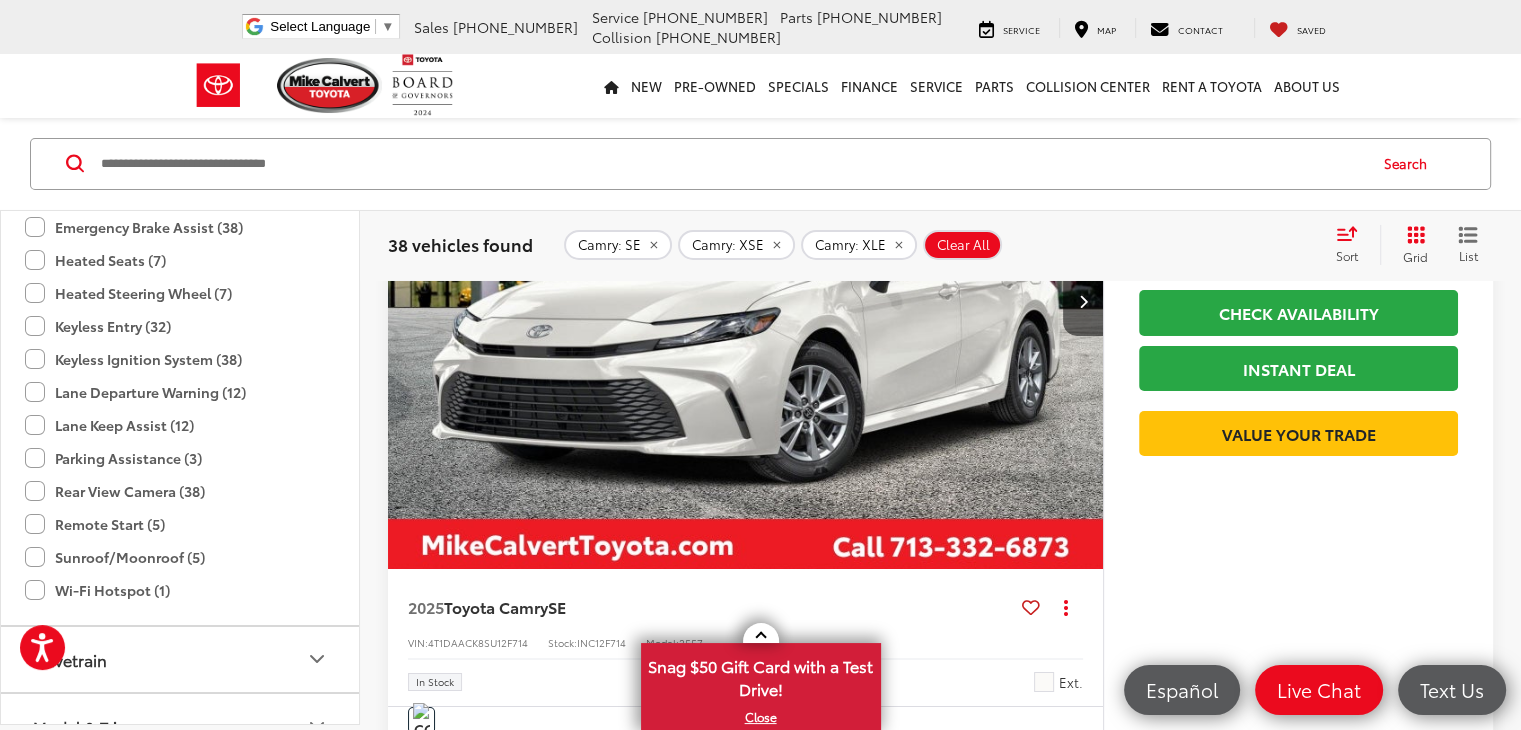 click at bounding box center (1083, 1958) 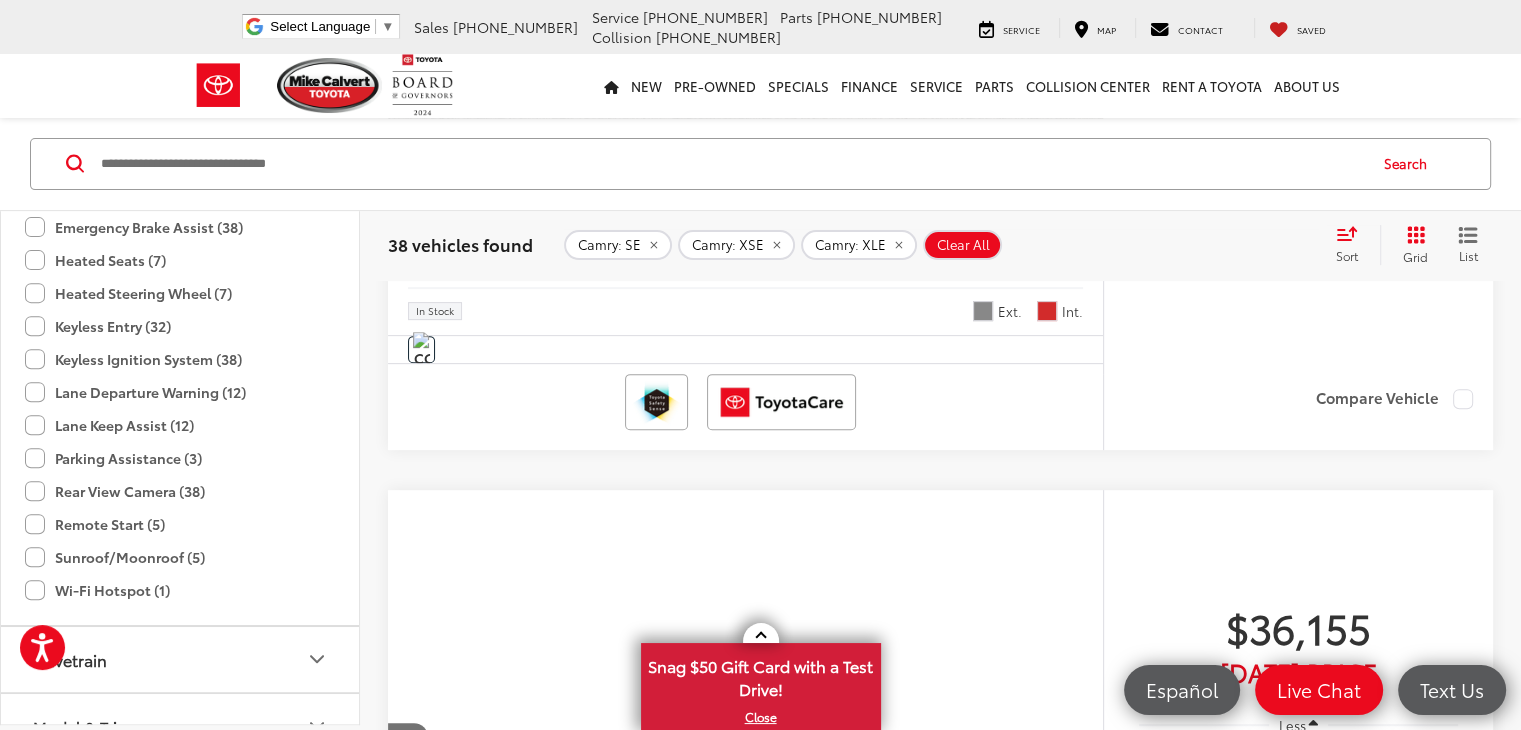 scroll, scrollTop: 8685, scrollLeft: 0, axis: vertical 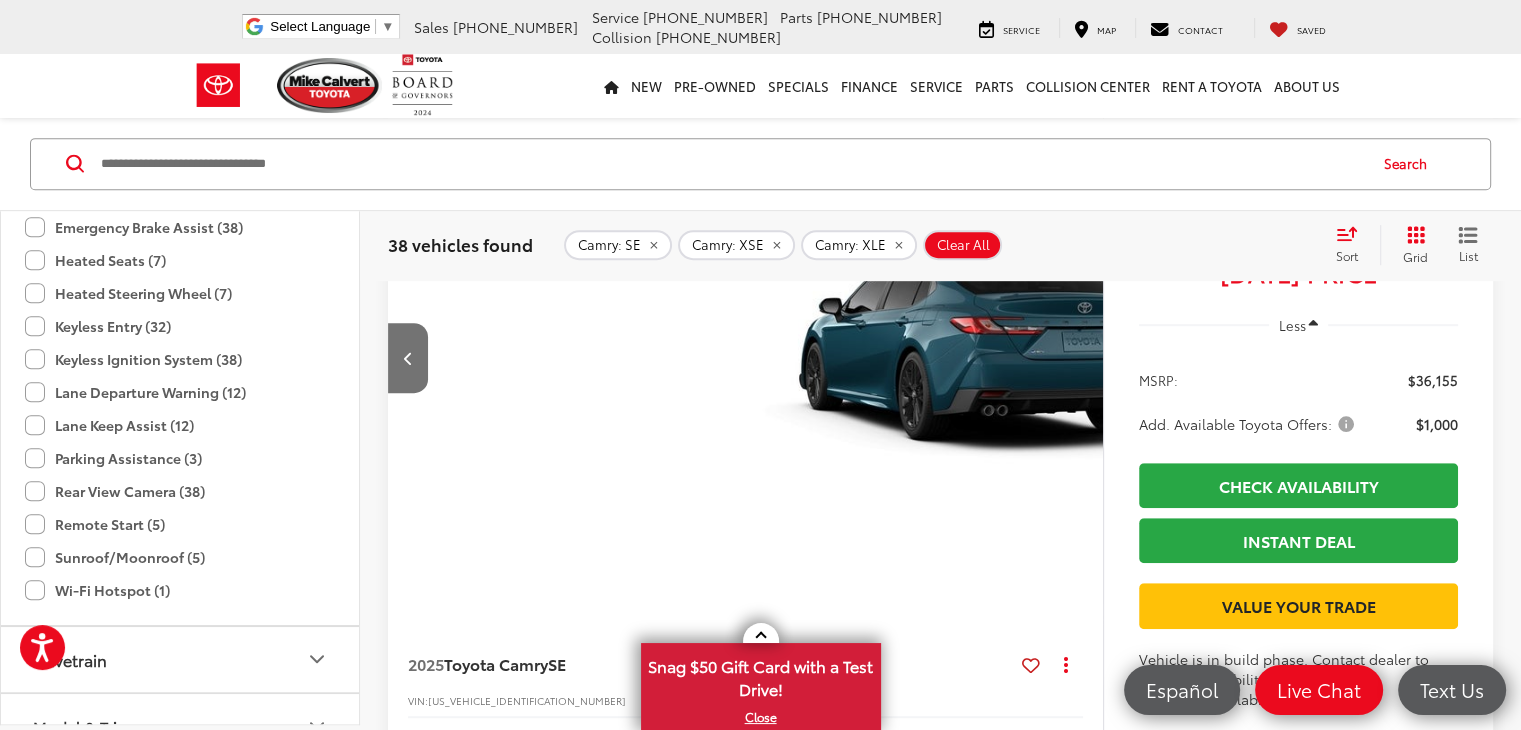 click on "2" at bounding box center [1165, 1805] 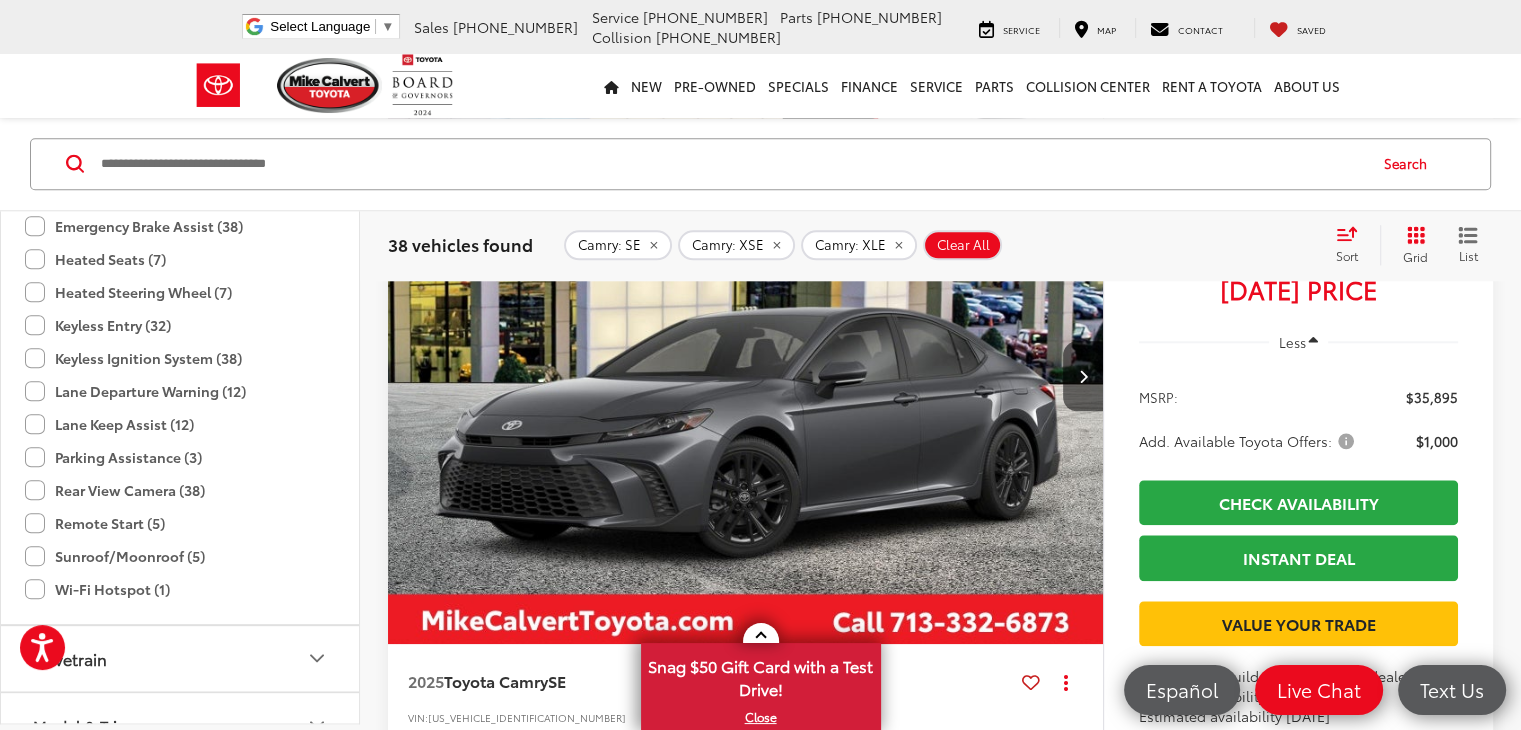 scroll, scrollTop: 2004, scrollLeft: 0, axis: vertical 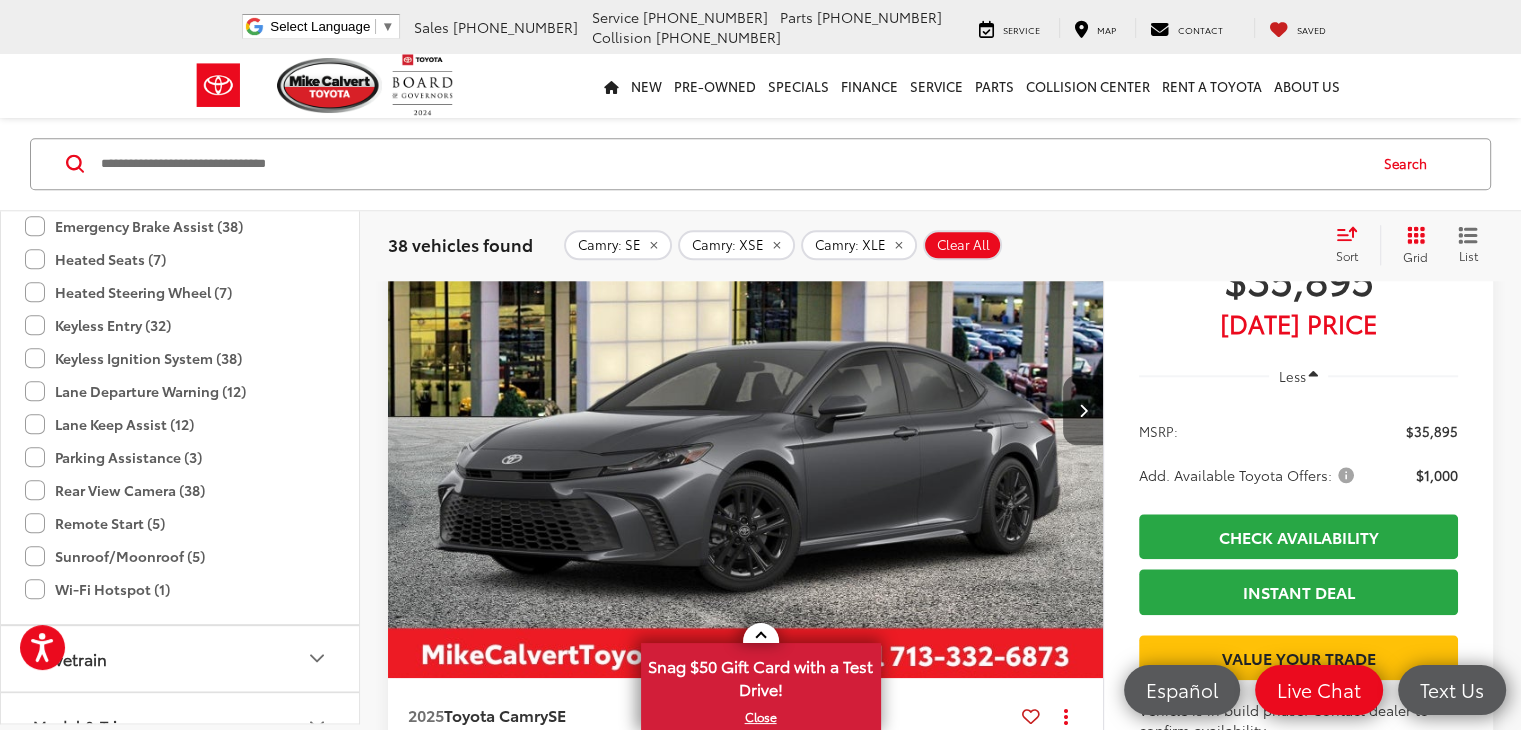 click at bounding box center [1083, 410] 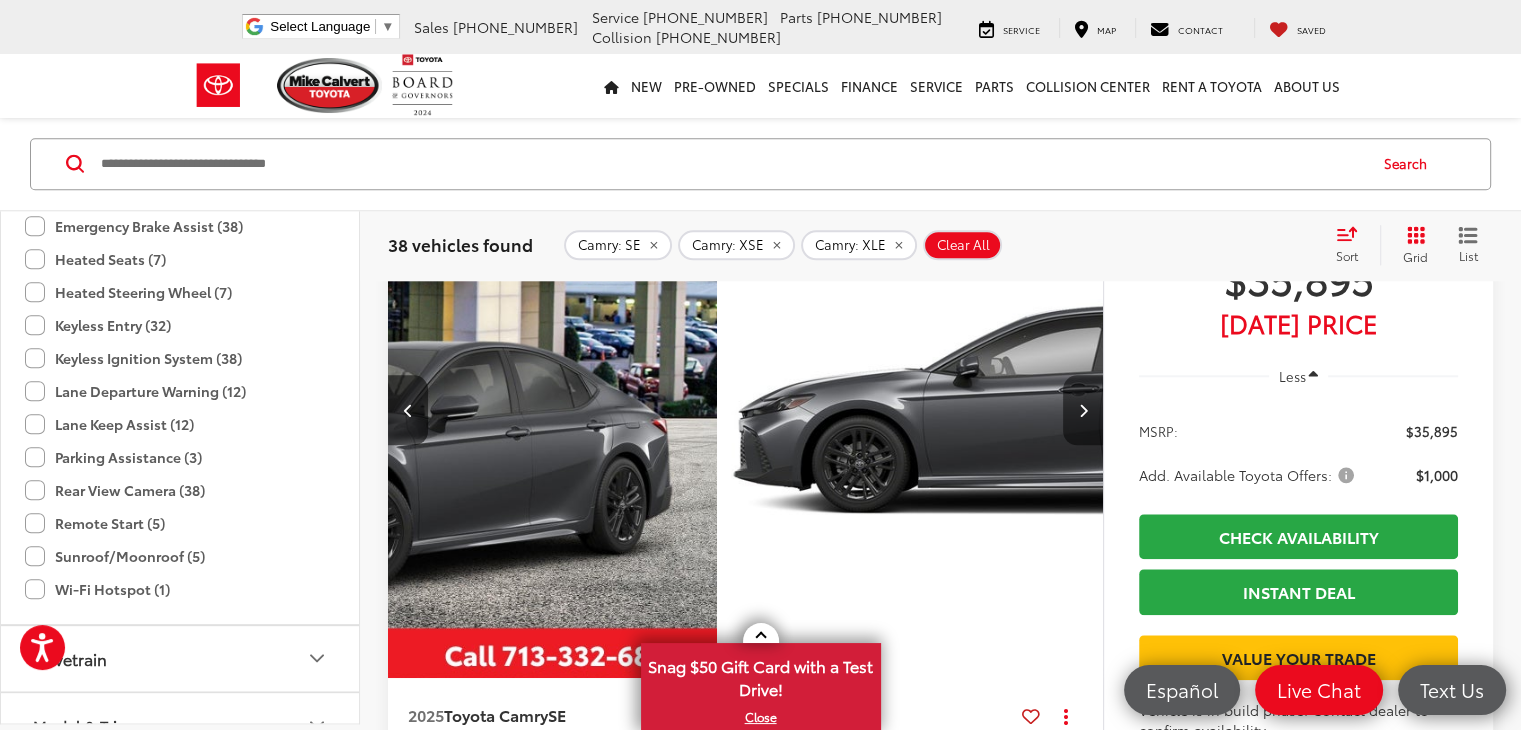 click at bounding box center (1083, 410) 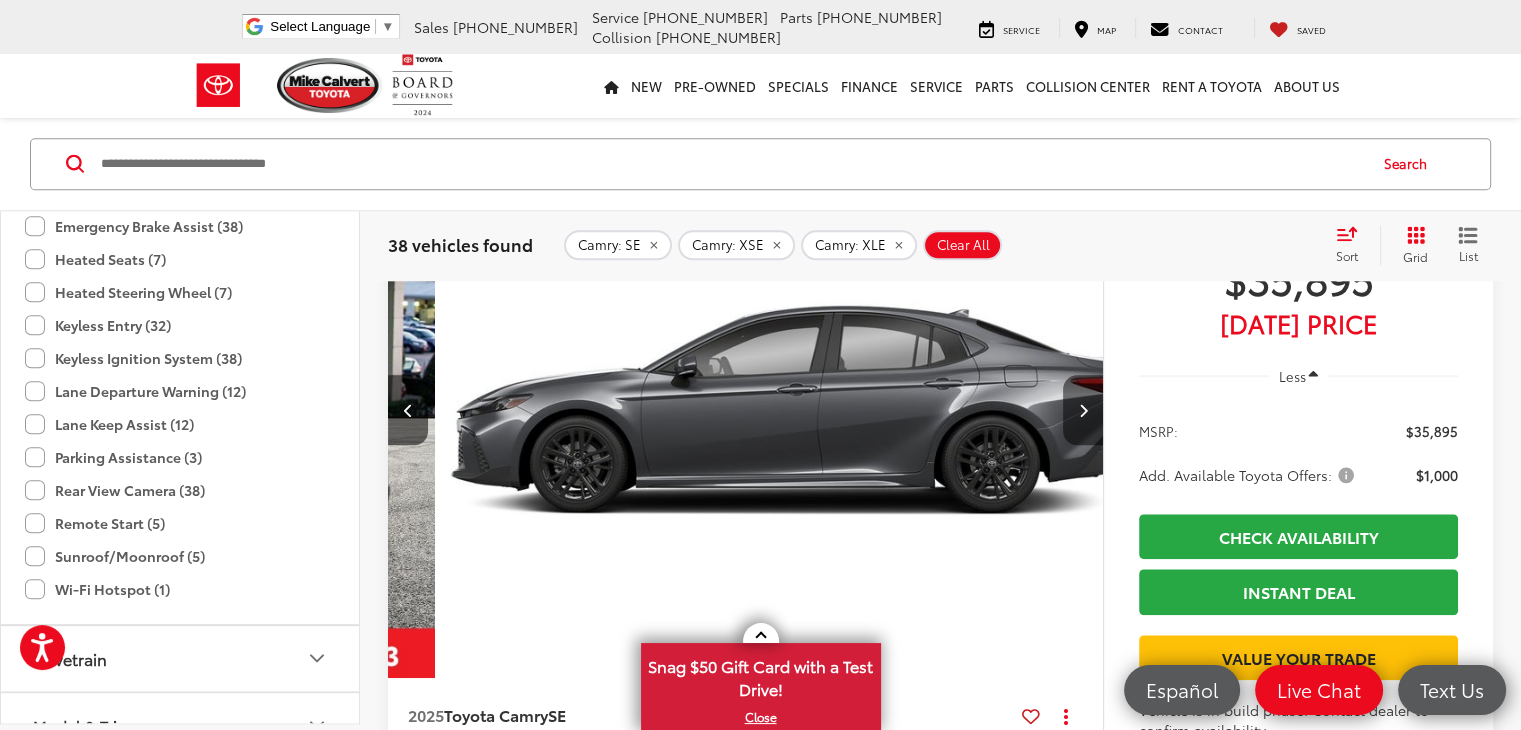scroll, scrollTop: 0, scrollLeft: 778, axis: horizontal 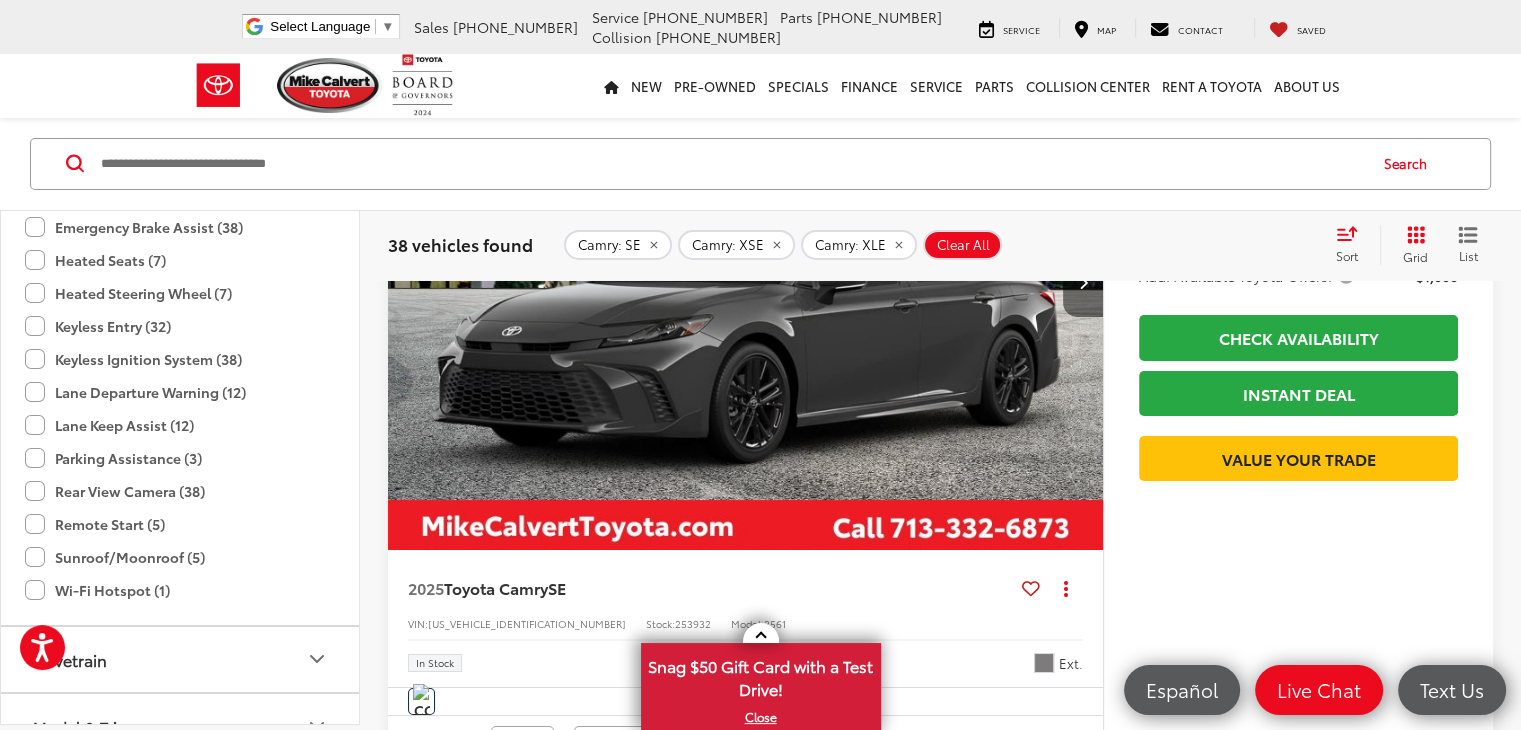 click at bounding box center (1083, 282) 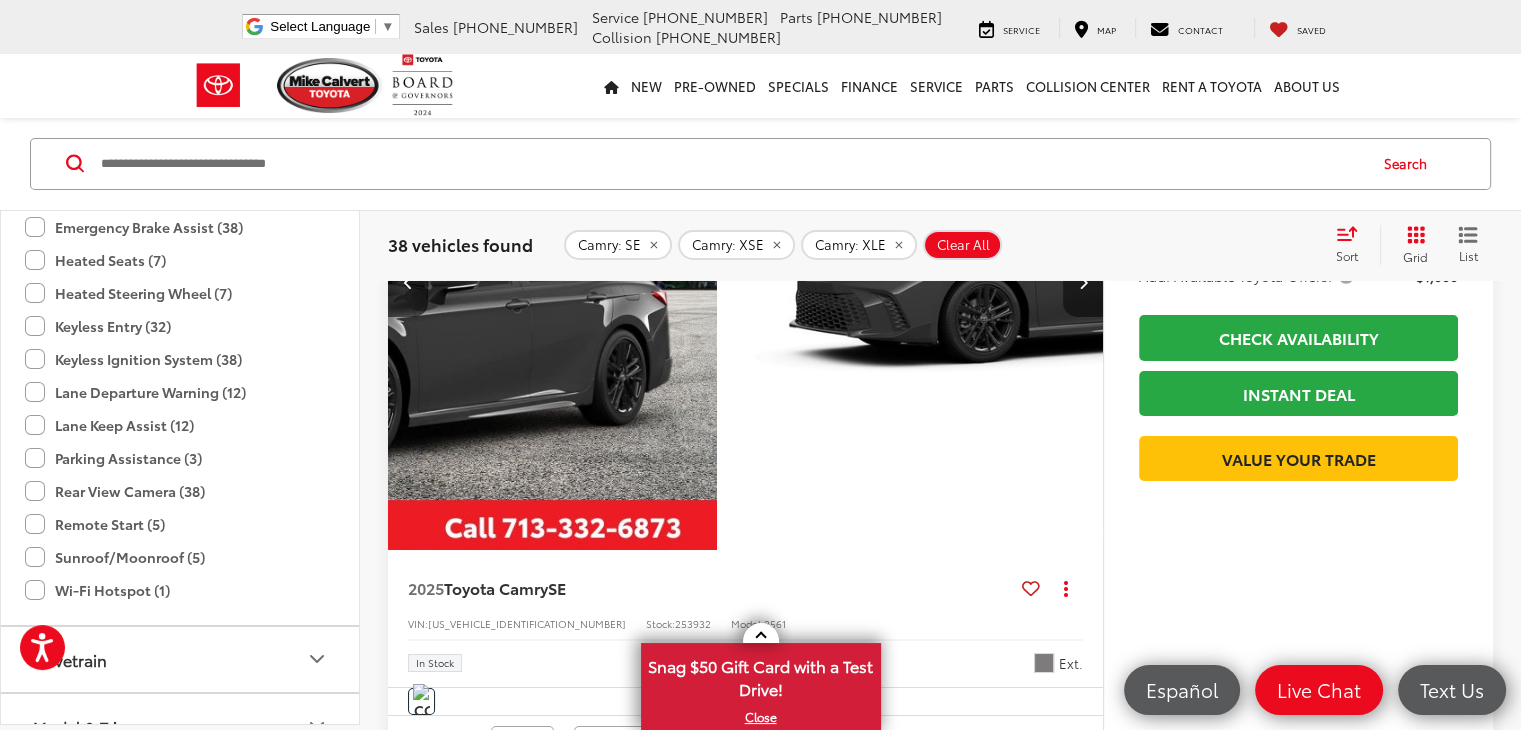 click at bounding box center [1083, 282] 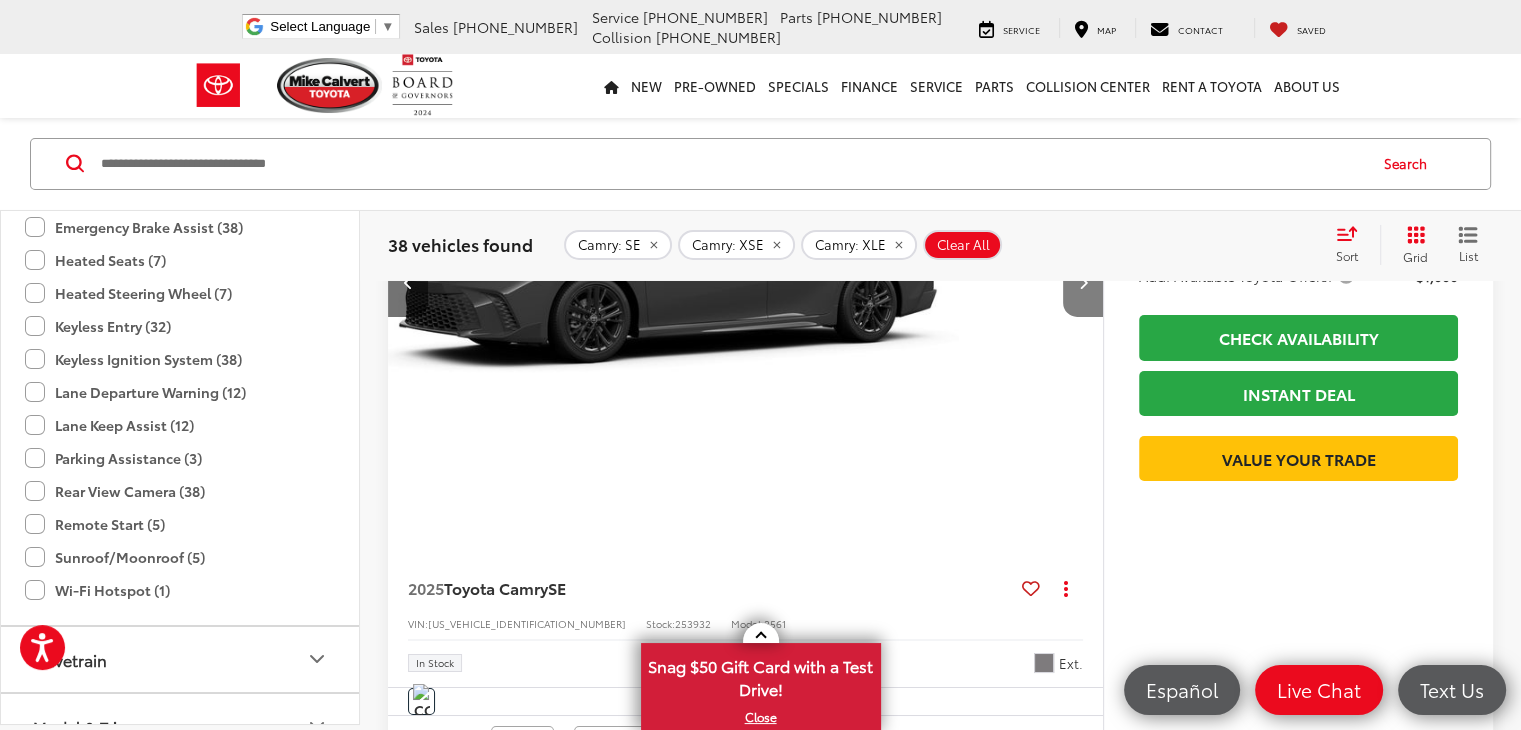 click at bounding box center [1083, 282] 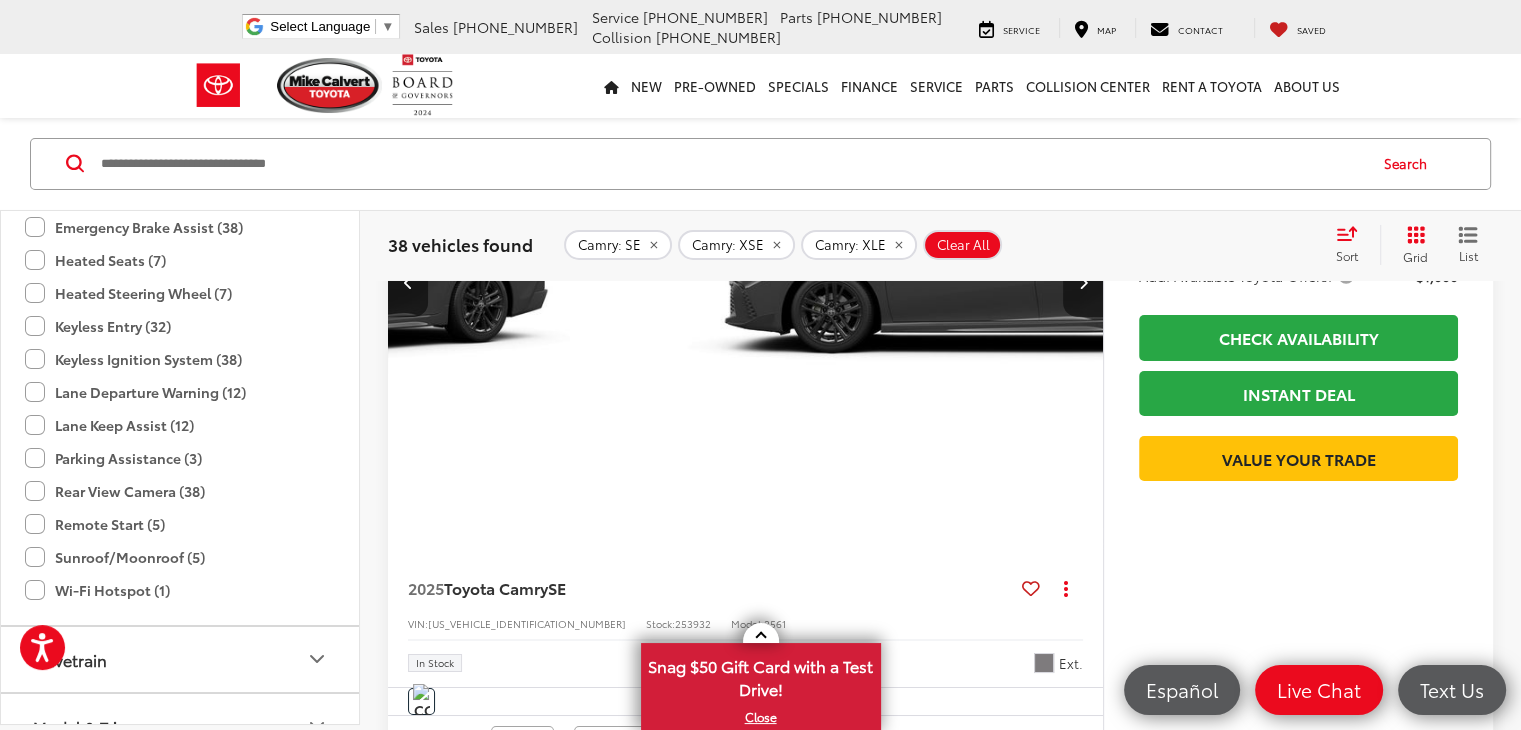 click at bounding box center [1083, 282] 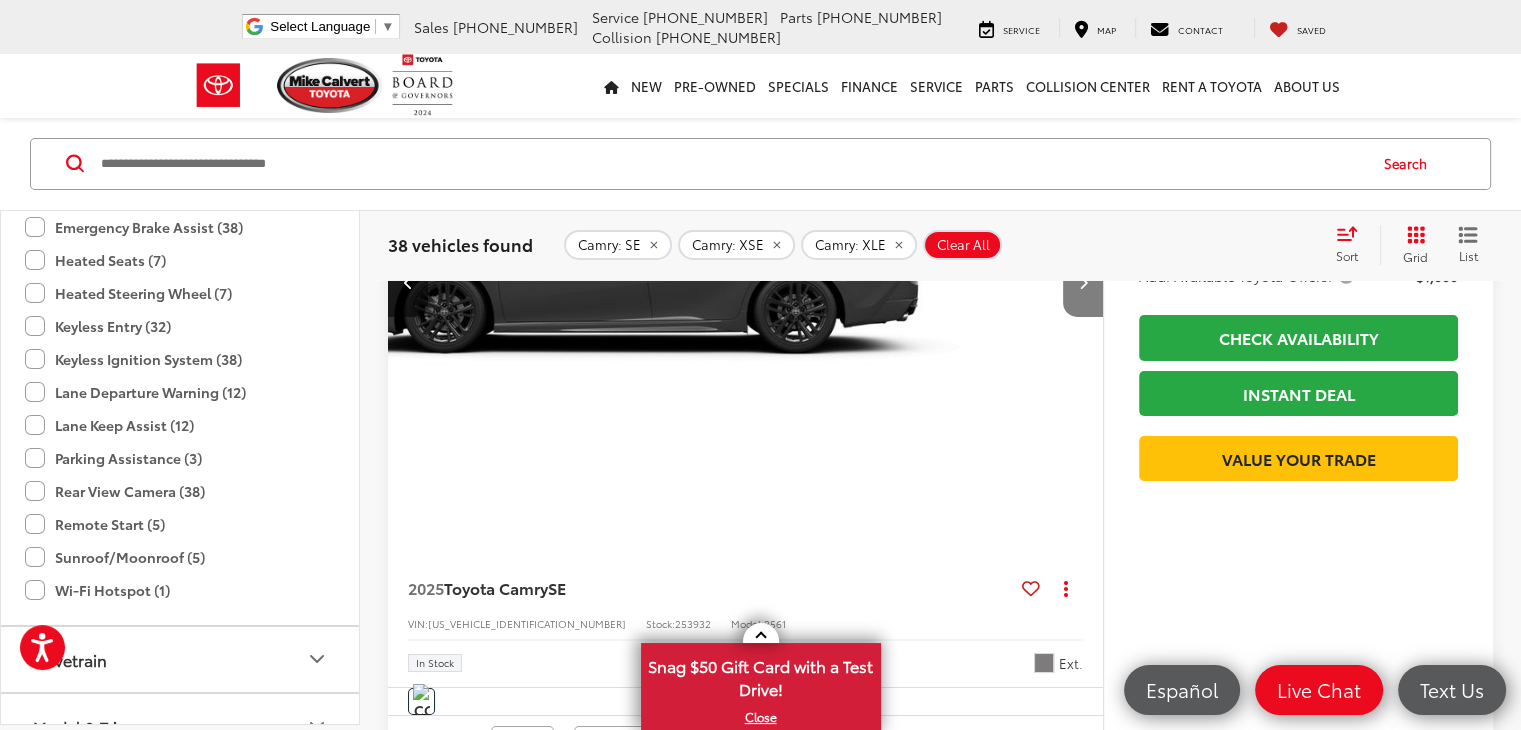 scroll, scrollTop: 0, scrollLeft: 1556, axis: horizontal 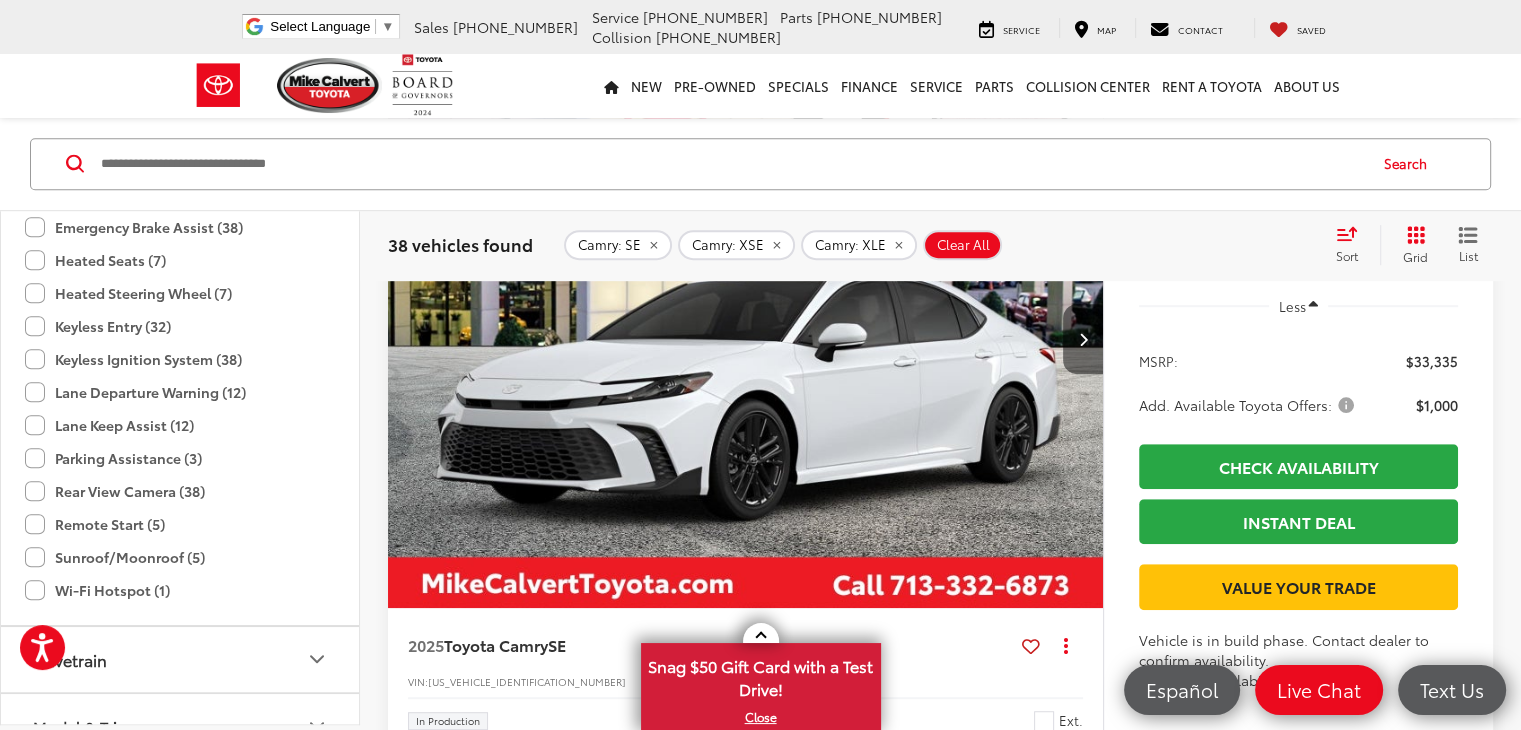click at bounding box center [1083, 339] 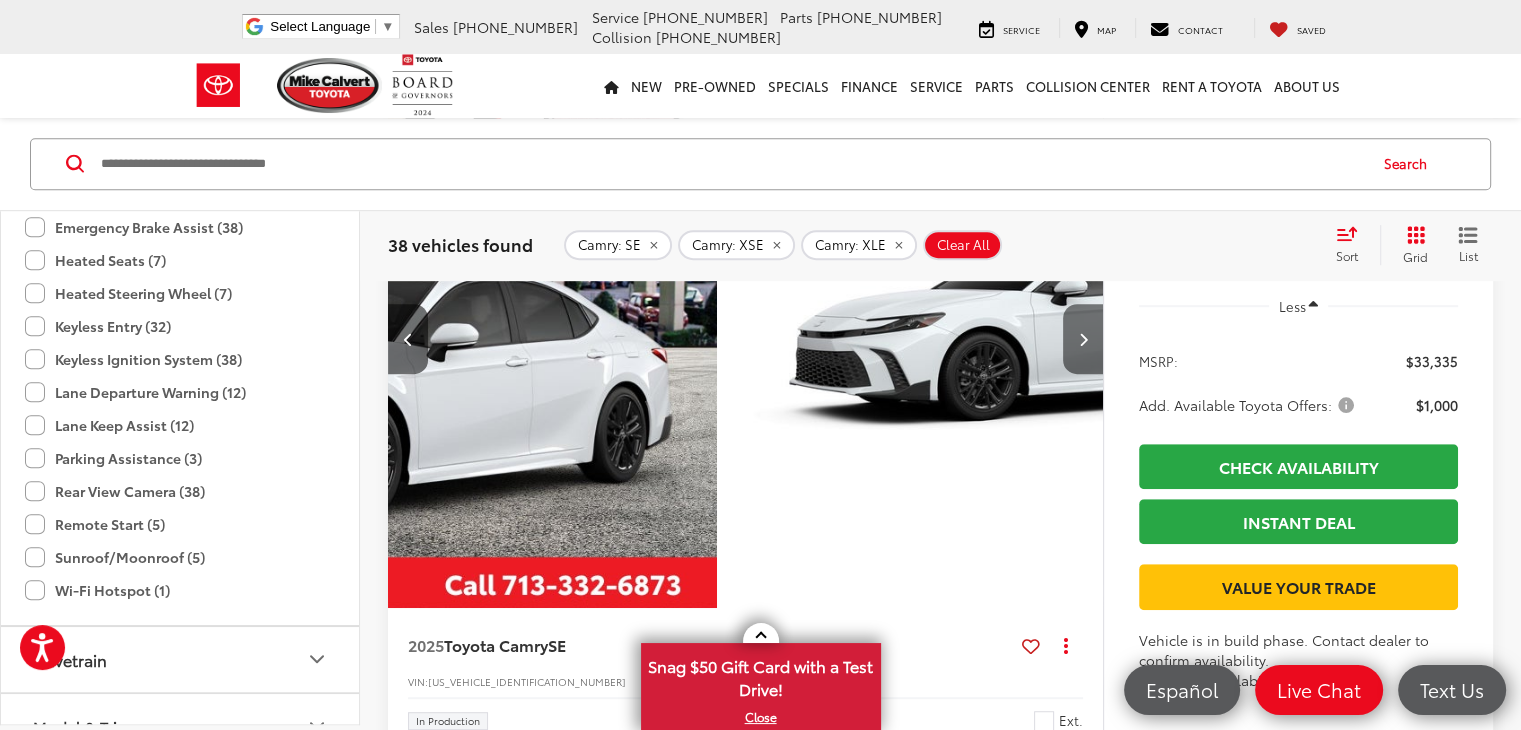 click at bounding box center (1083, 339) 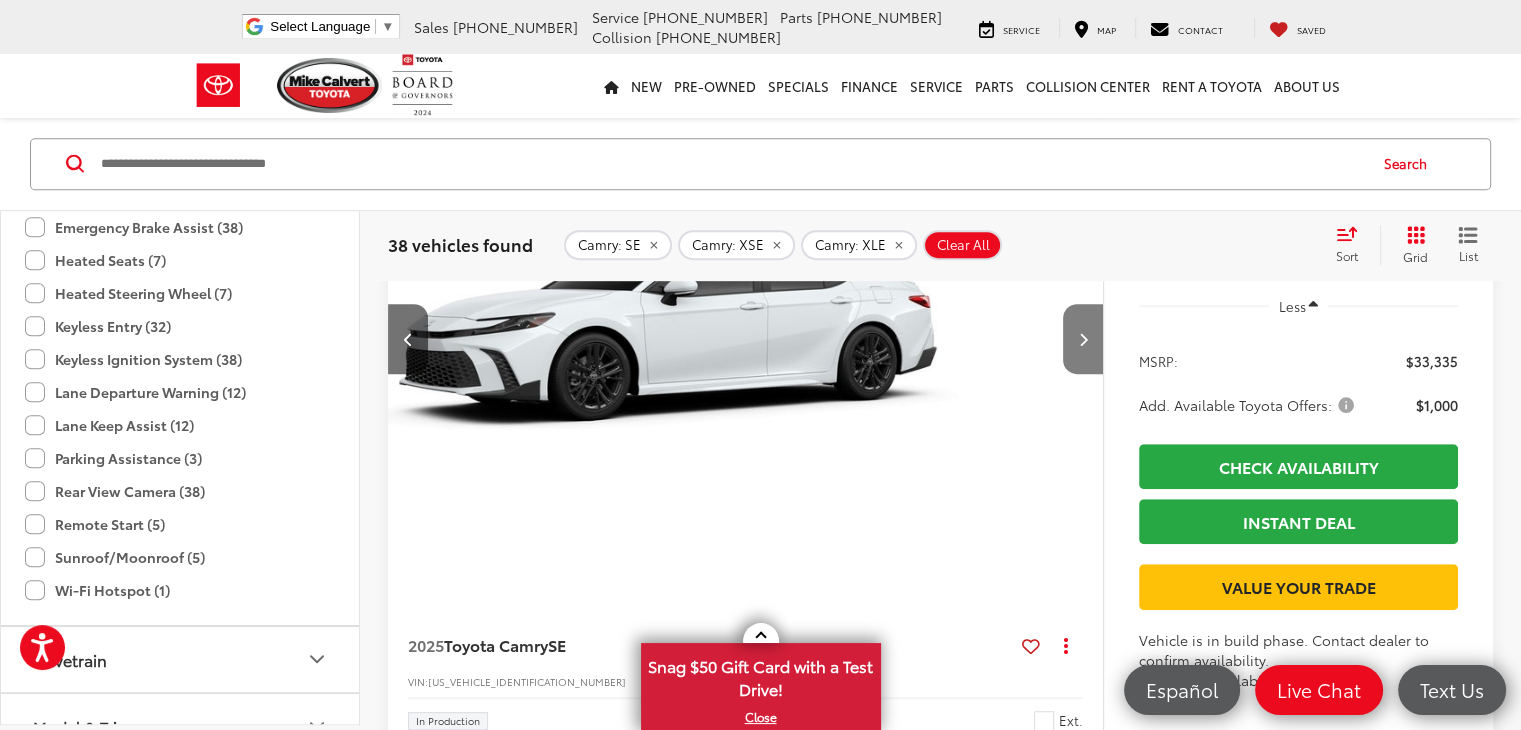 click at bounding box center [1083, 339] 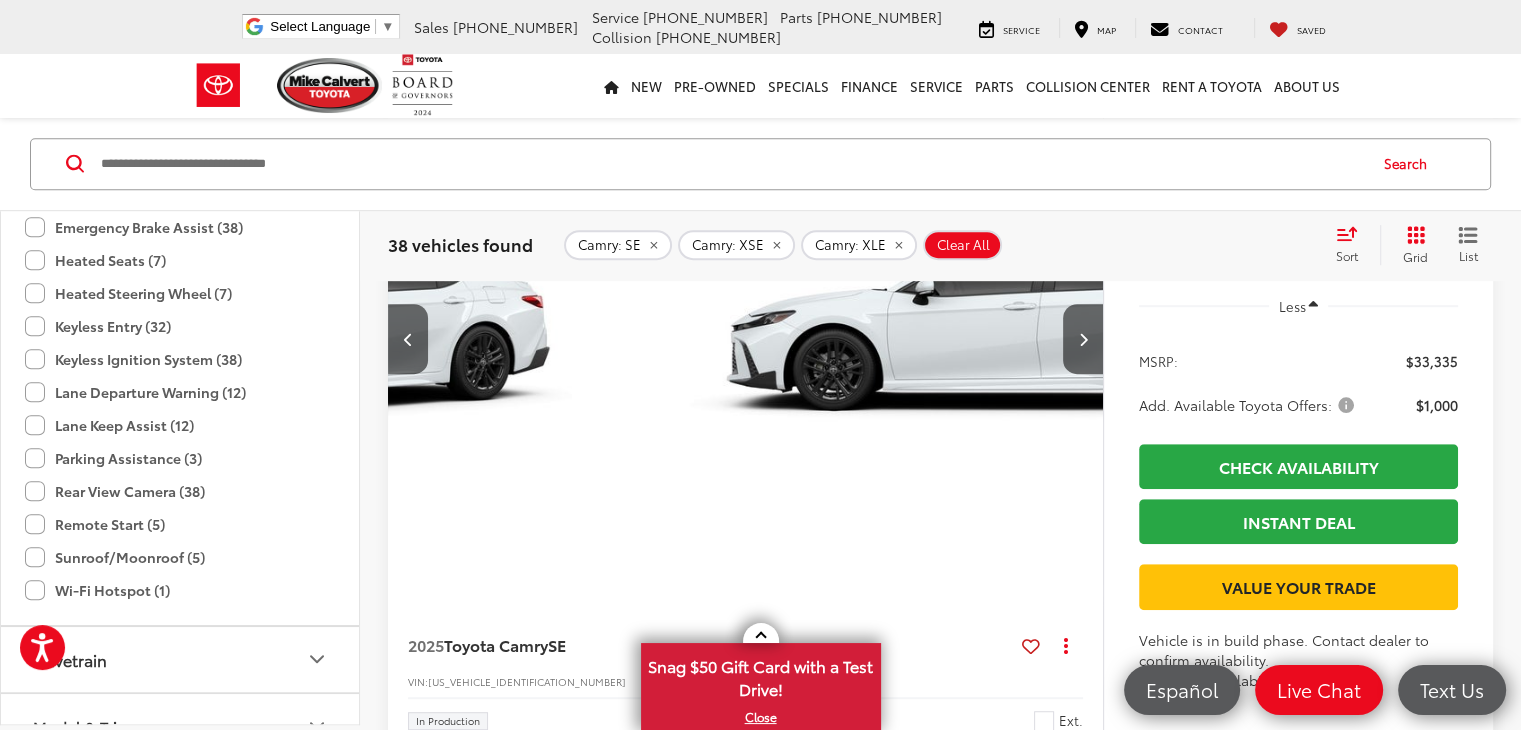 scroll, scrollTop: 0, scrollLeft: 1167, axis: horizontal 